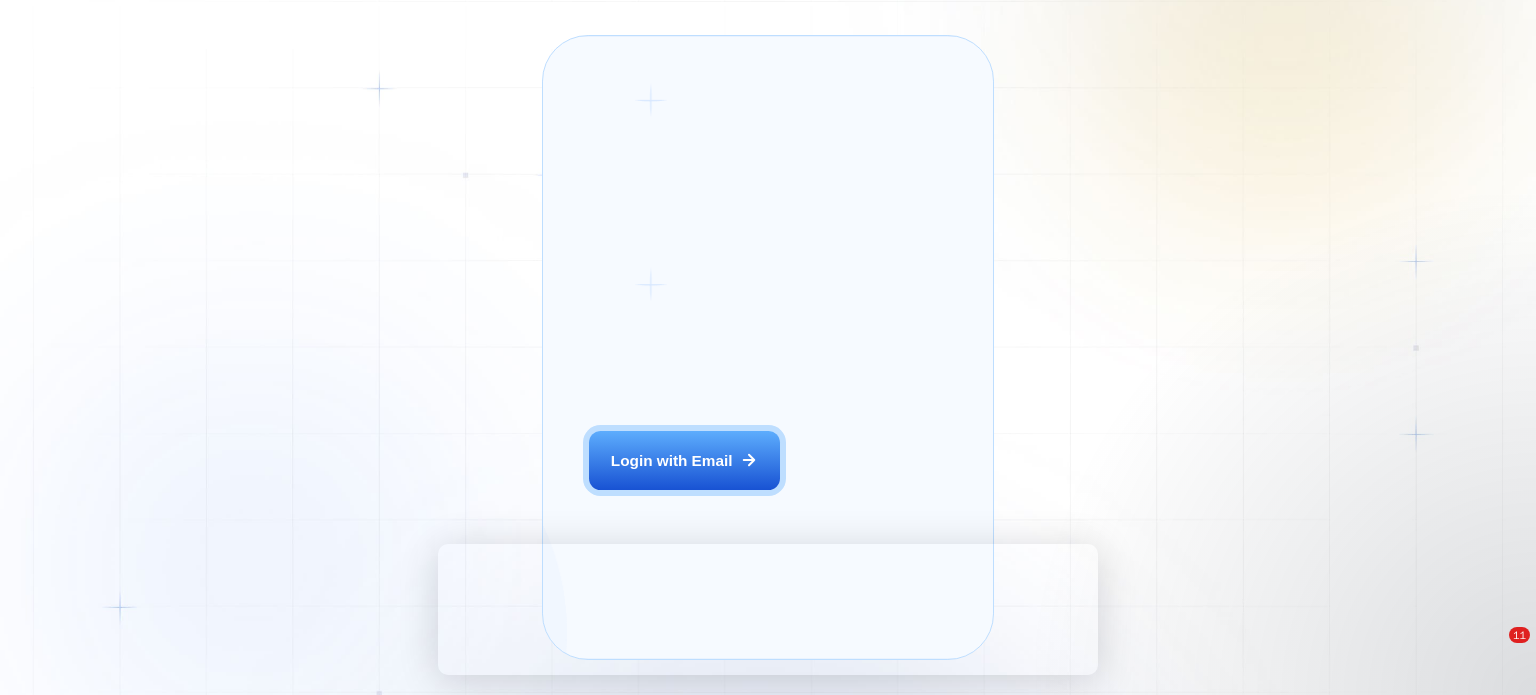 scroll, scrollTop: 0, scrollLeft: 0, axis: both 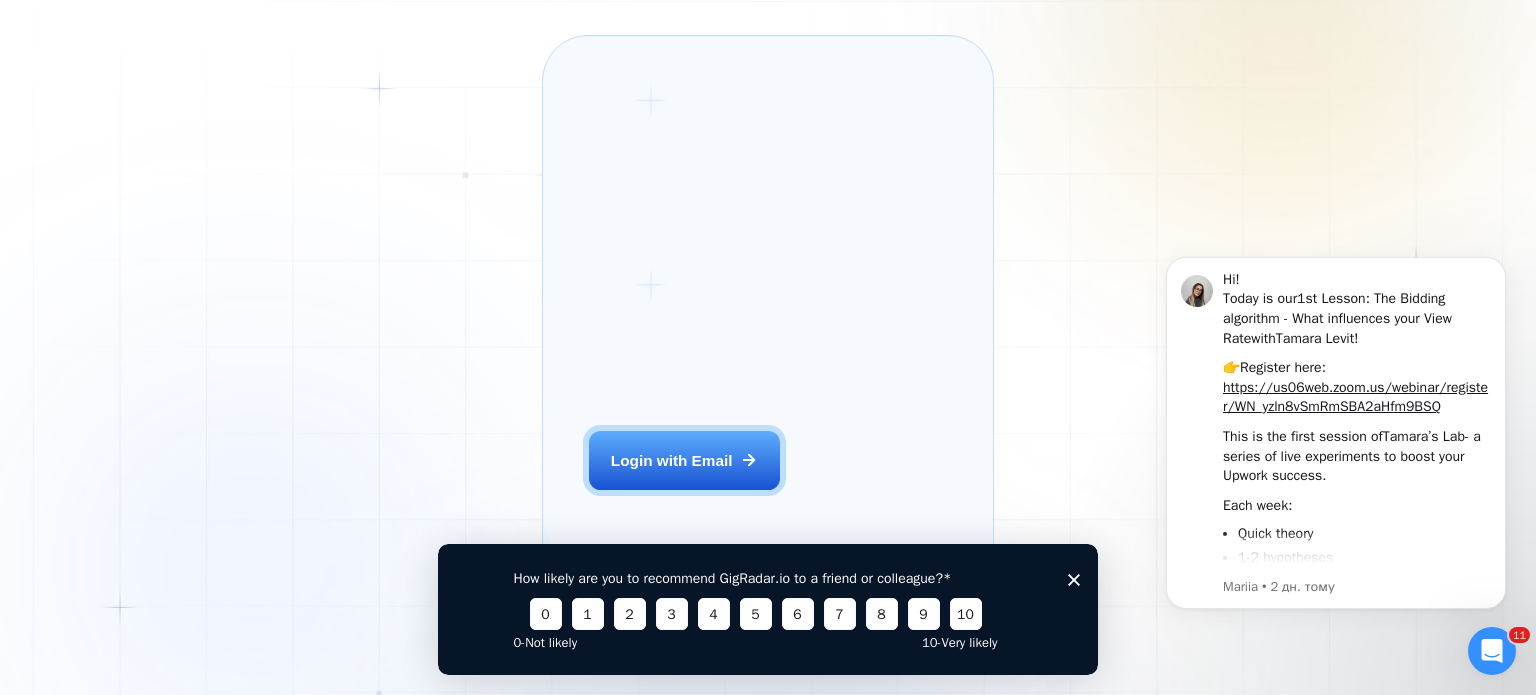 click 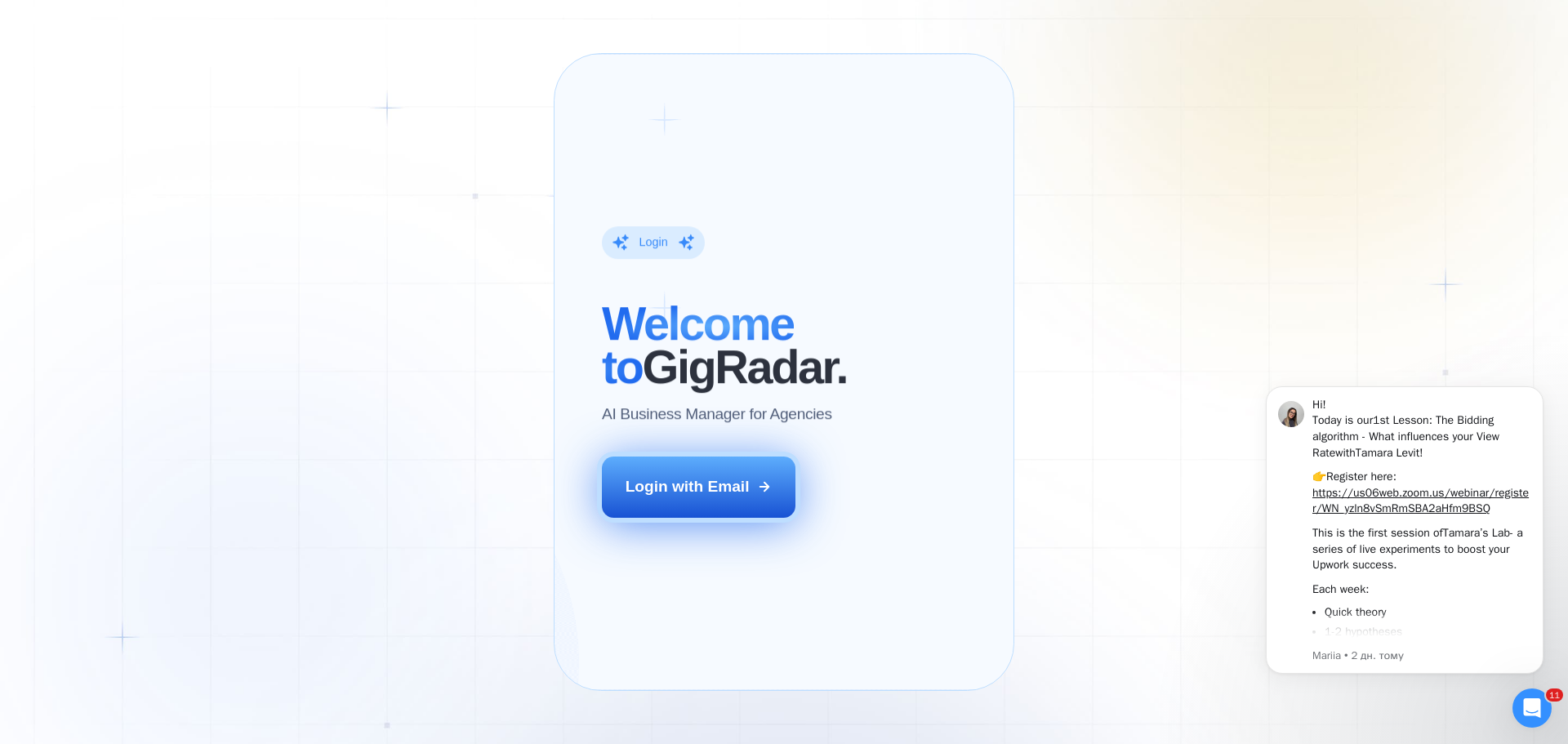 drag, startPoint x: 650, startPoint y: 518, endPoint x: 822, endPoint y: 515, distance: 172.02616 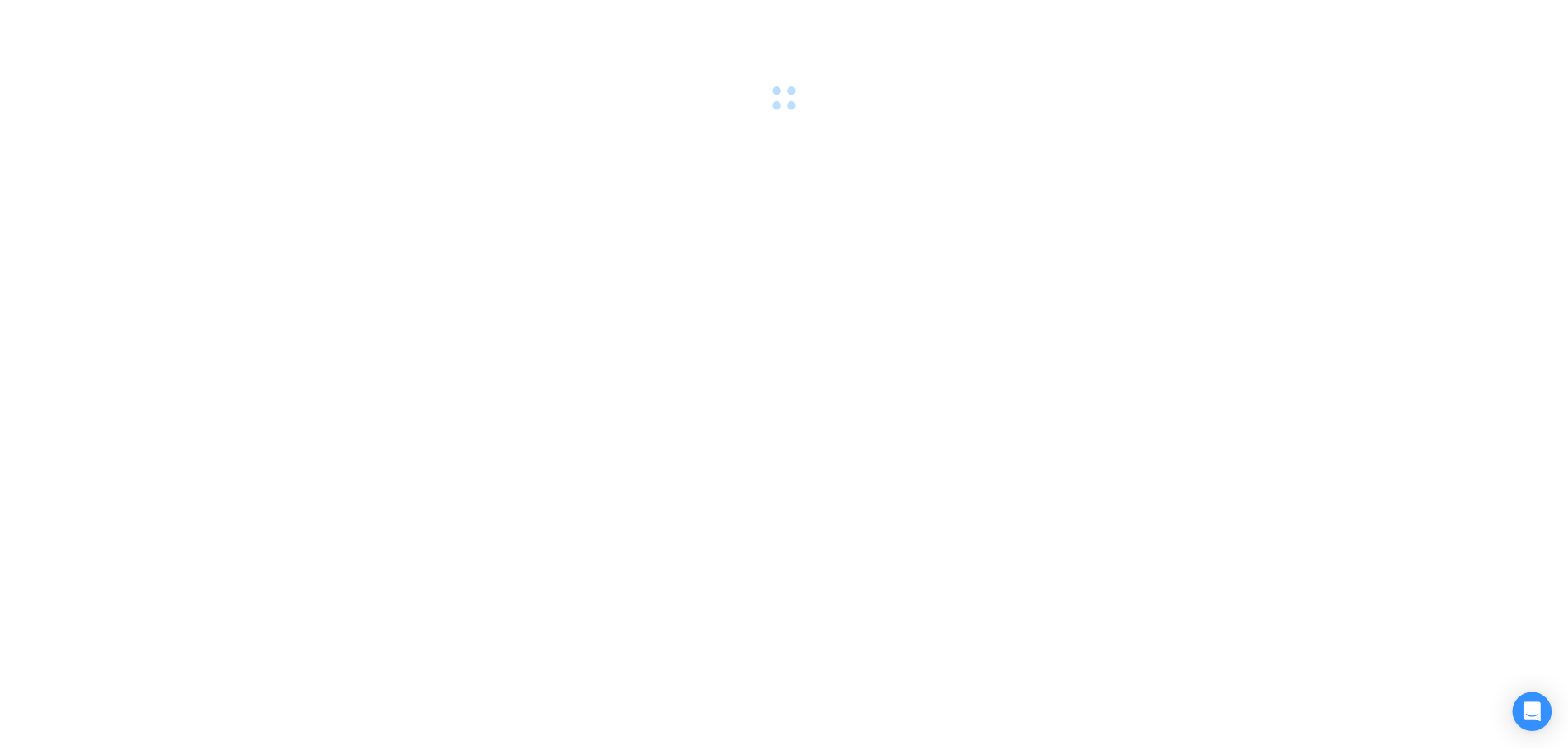 scroll, scrollTop: 0, scrollLeft: 0, axis: both 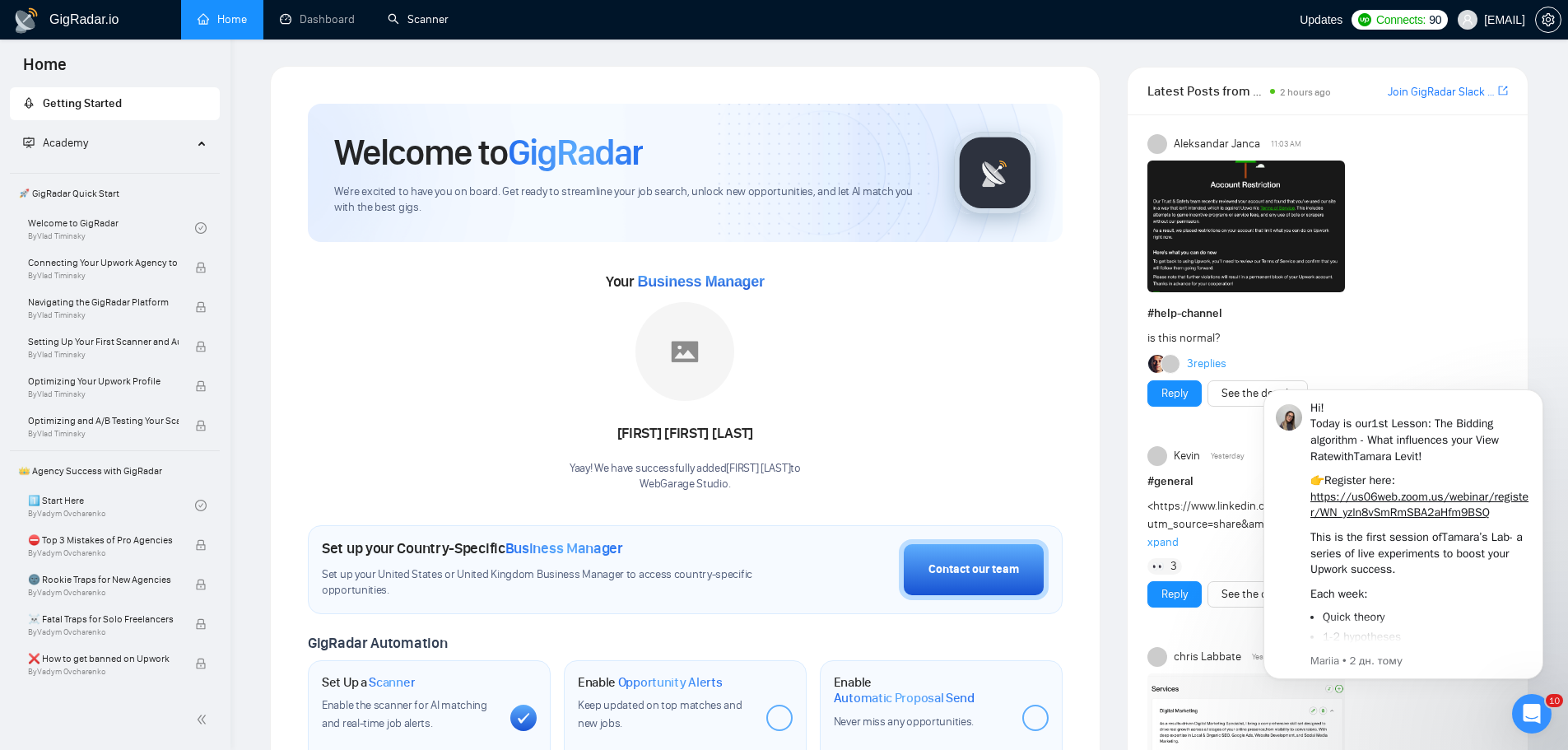 drag, startPoint x: 424, startPoint y: 18, endPoint x: 631, endPoint y: 60, distance: 211.2179 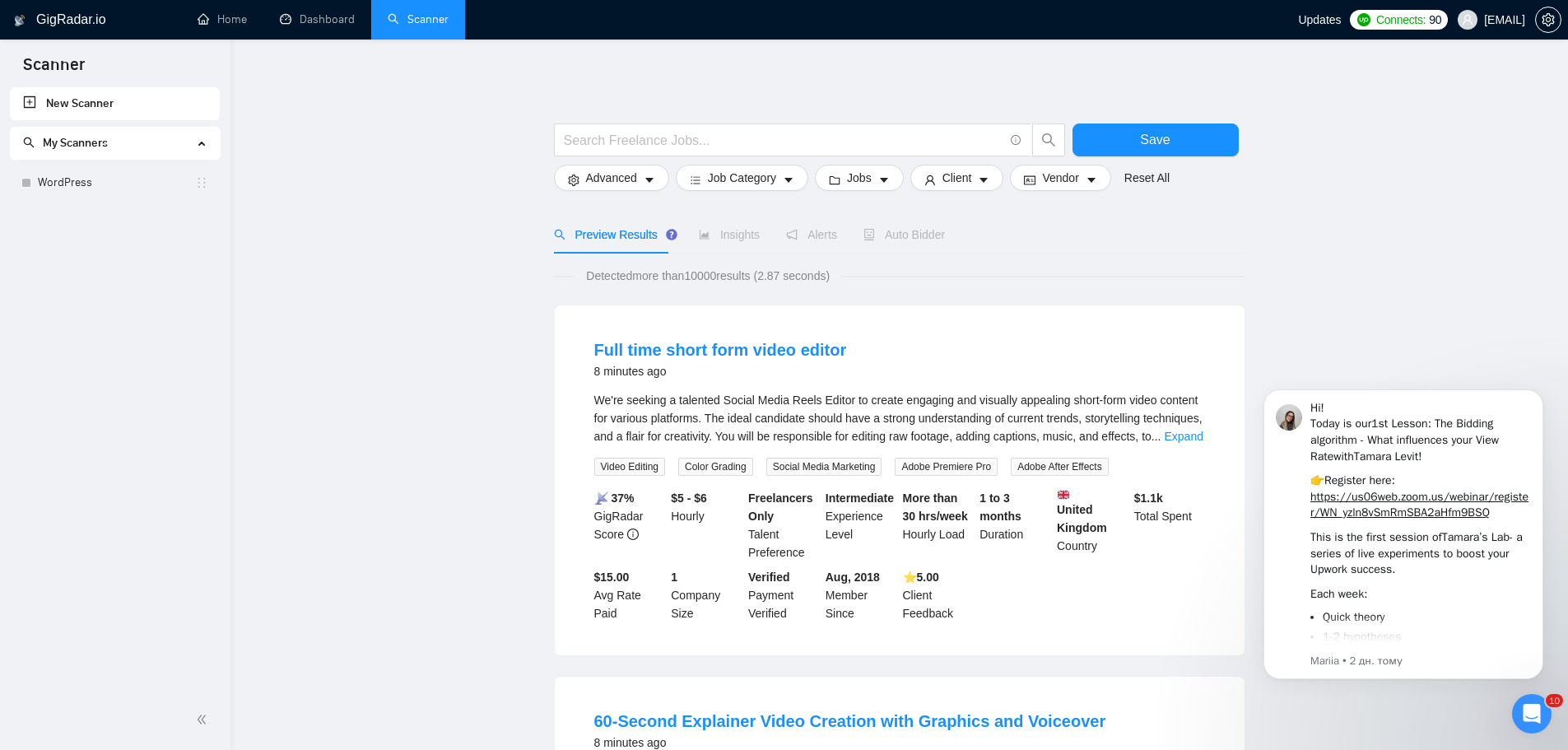 click on "My Scanners" at bounding box center [75, 142] 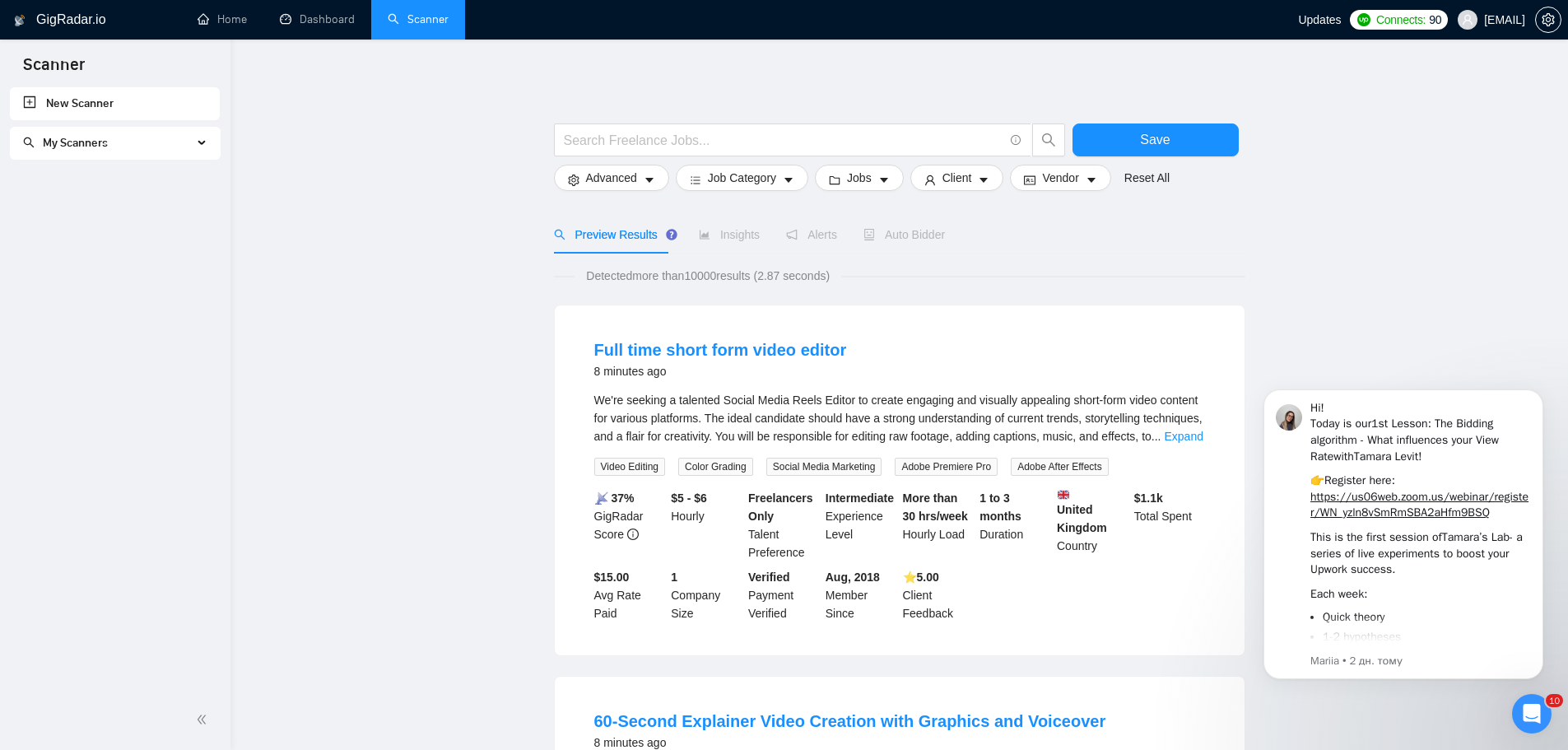 click on "My Scanners" at bounding box center (108, 143) 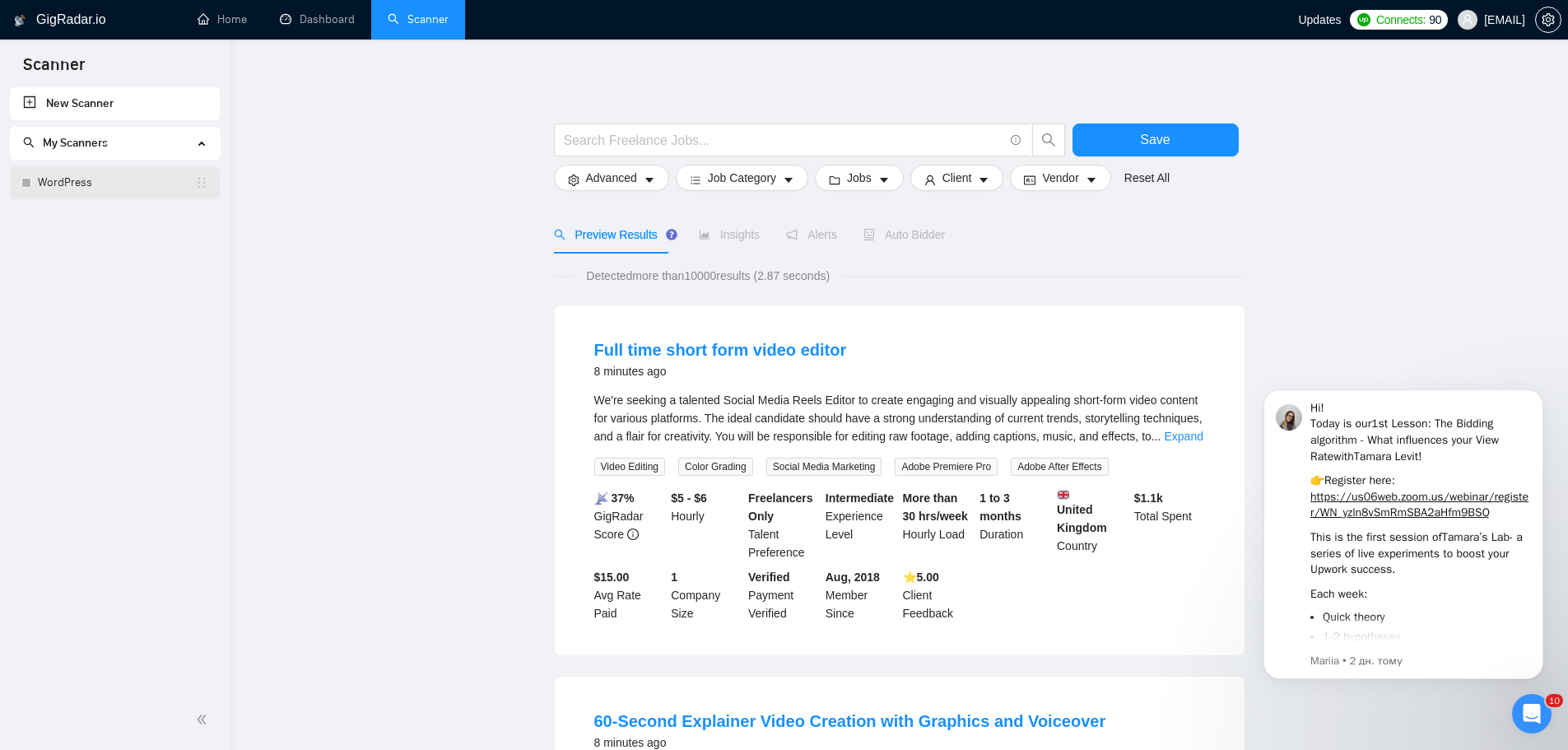click on "WordPress" at bounding box center [116, 183] 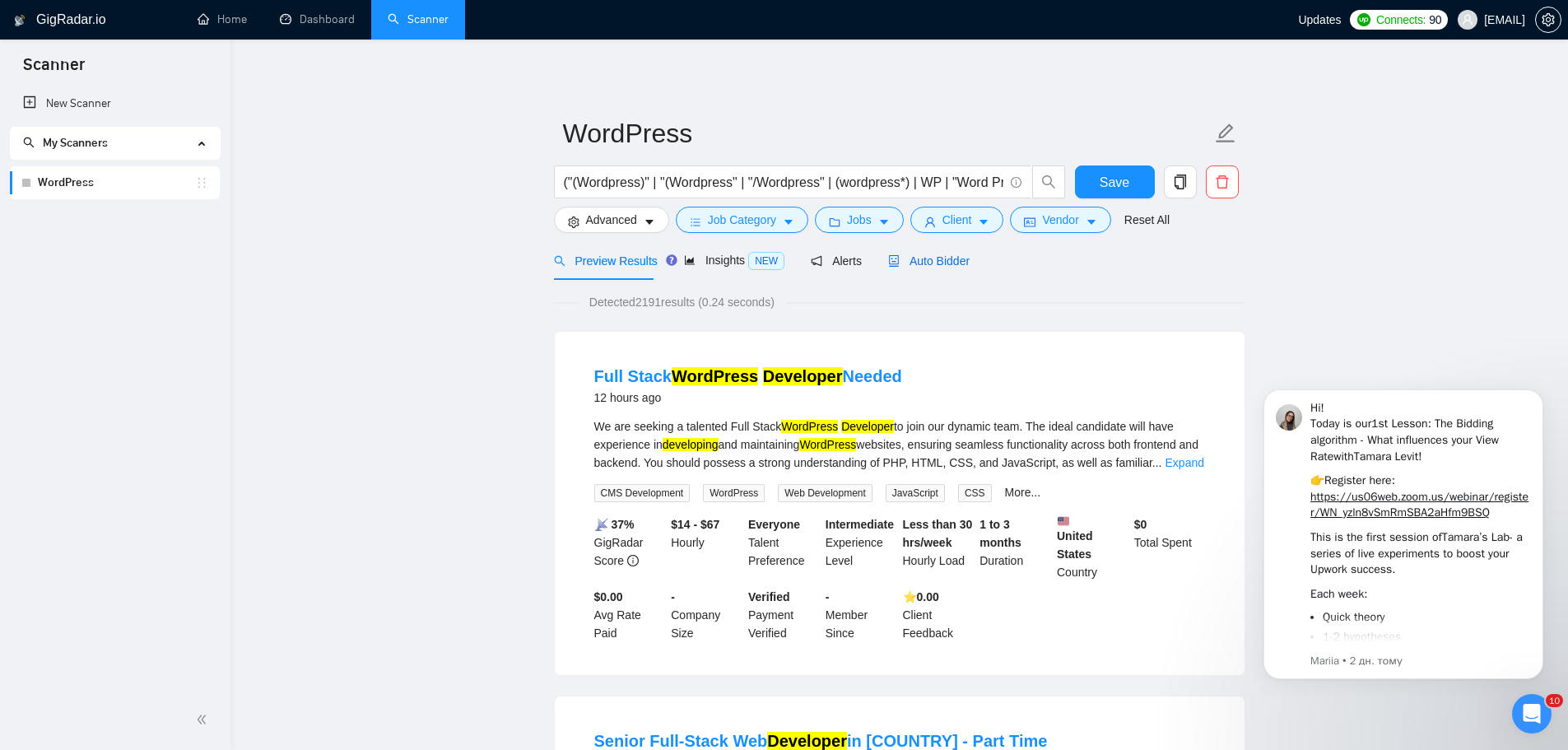 click on "Auto Bidder" at bounding box center (928, 261) 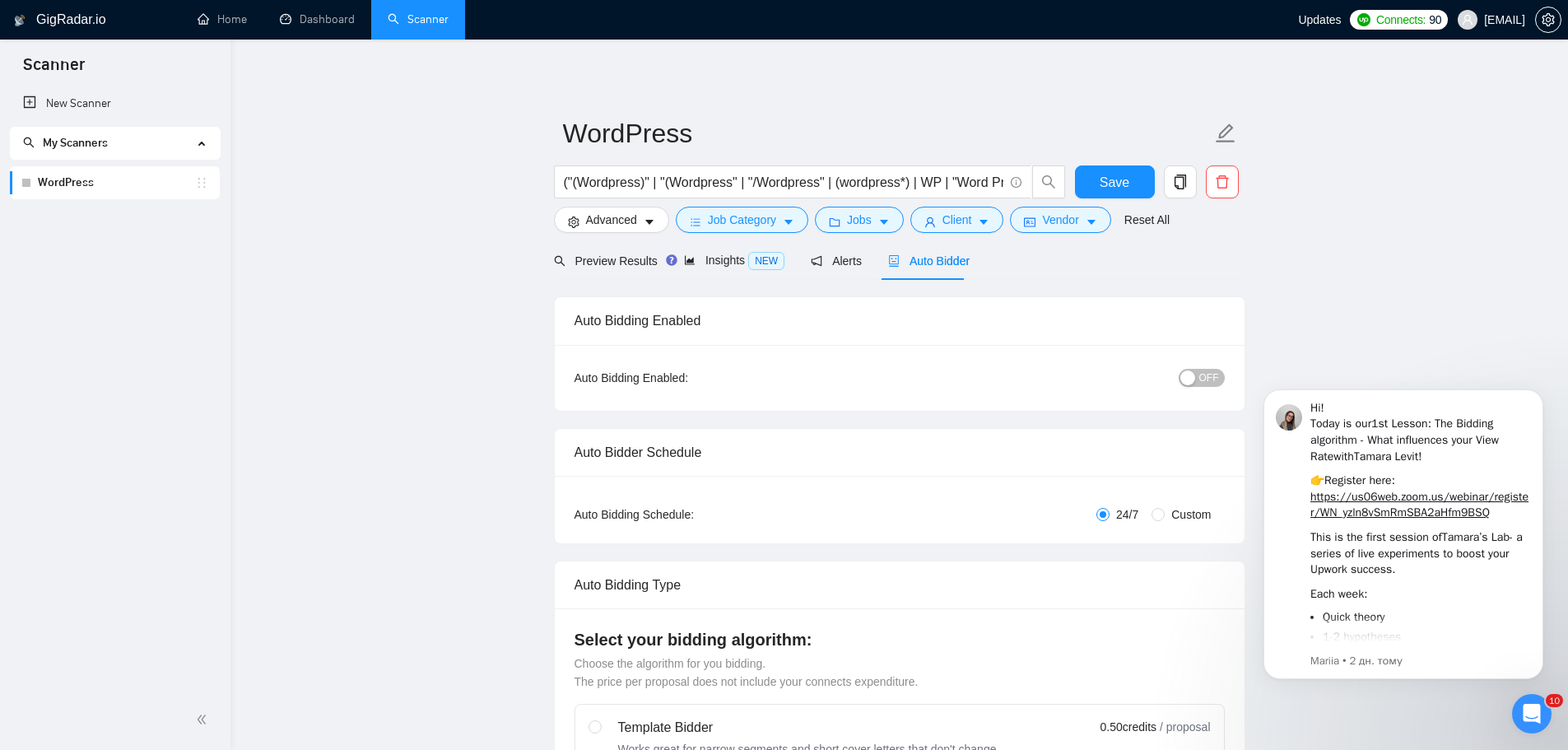 checkbox on "true" 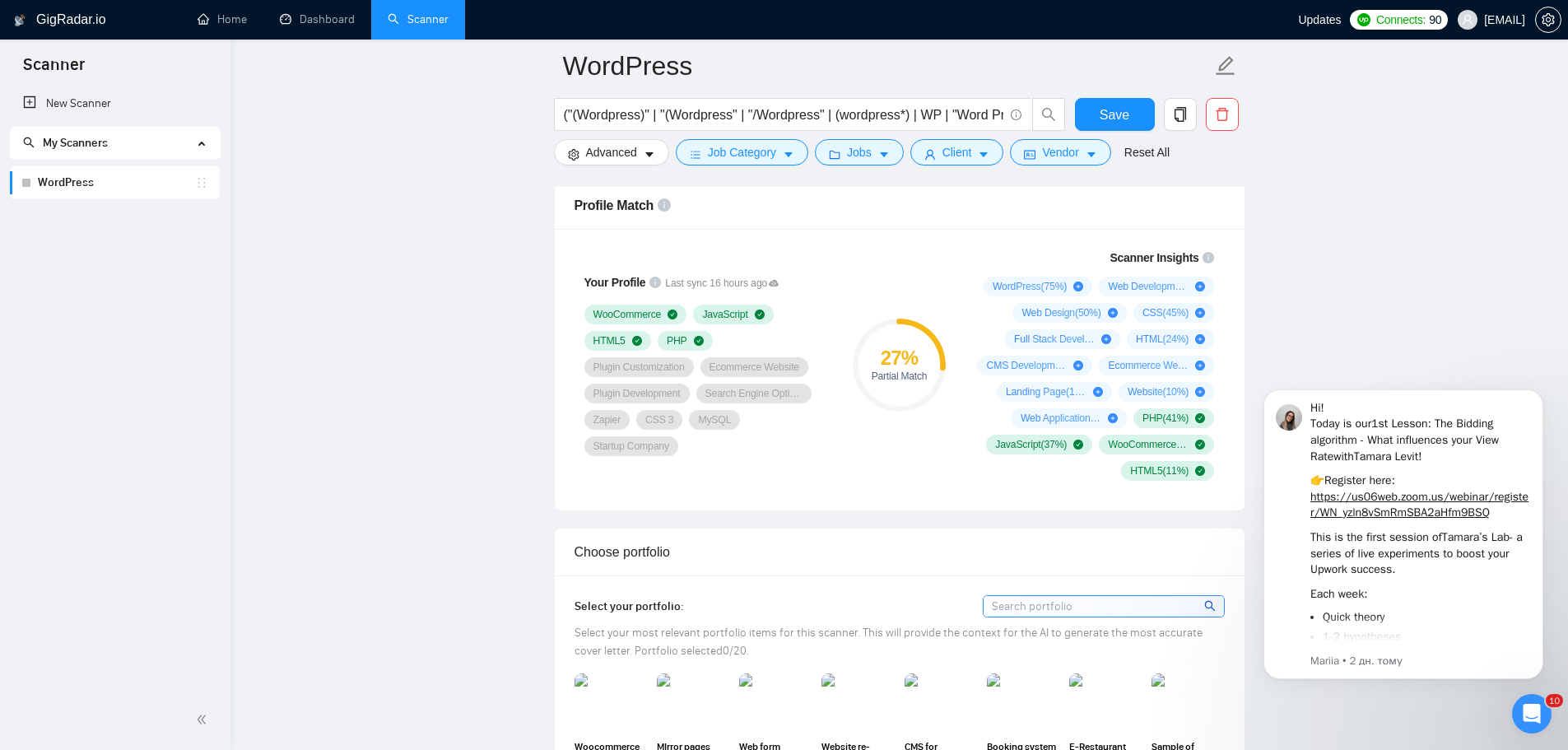 scroll, scrollTop: 1070, scrollLeft: 0, axis: vertical 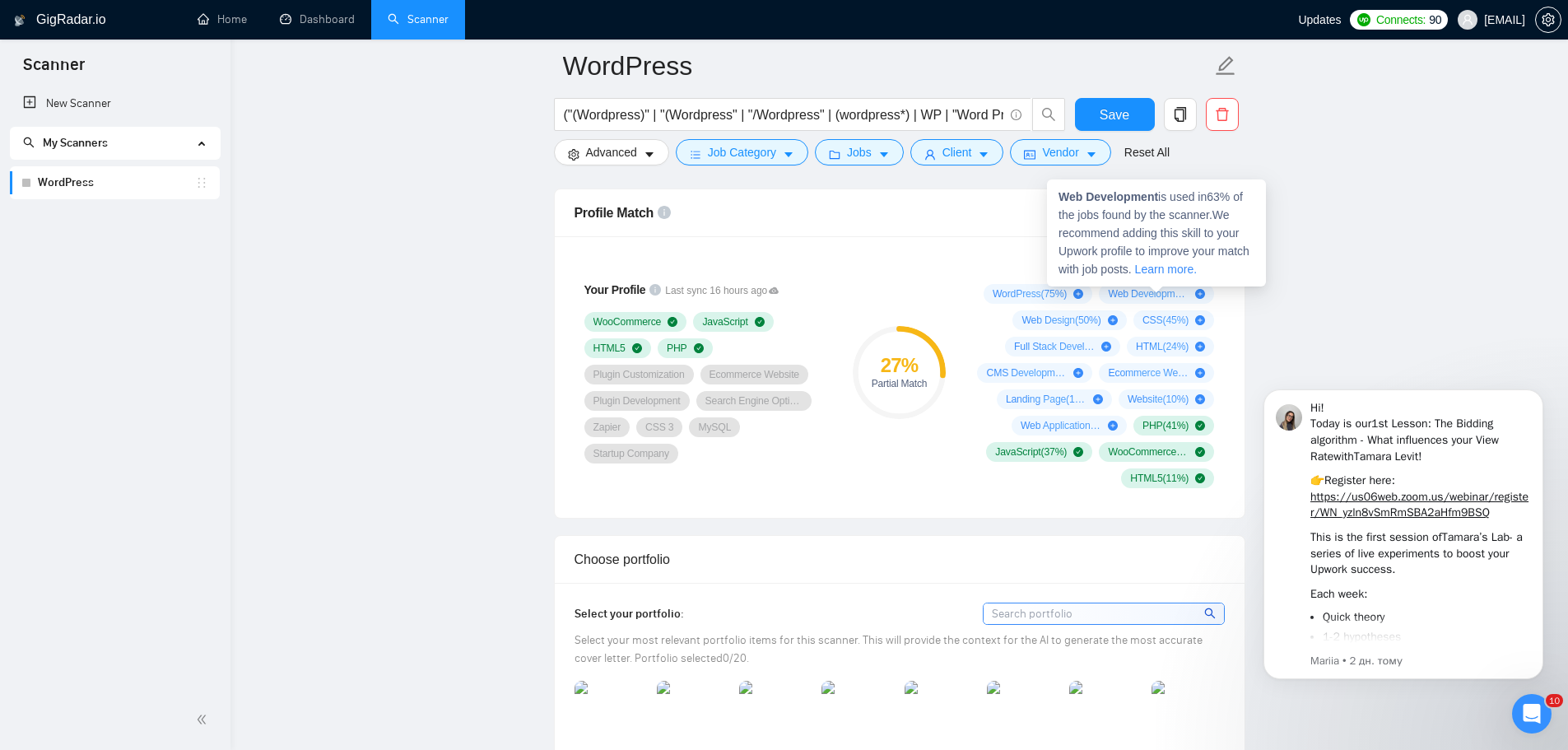 click on "Web Development  ( 63 %)" at bounding box center [1148, 294] 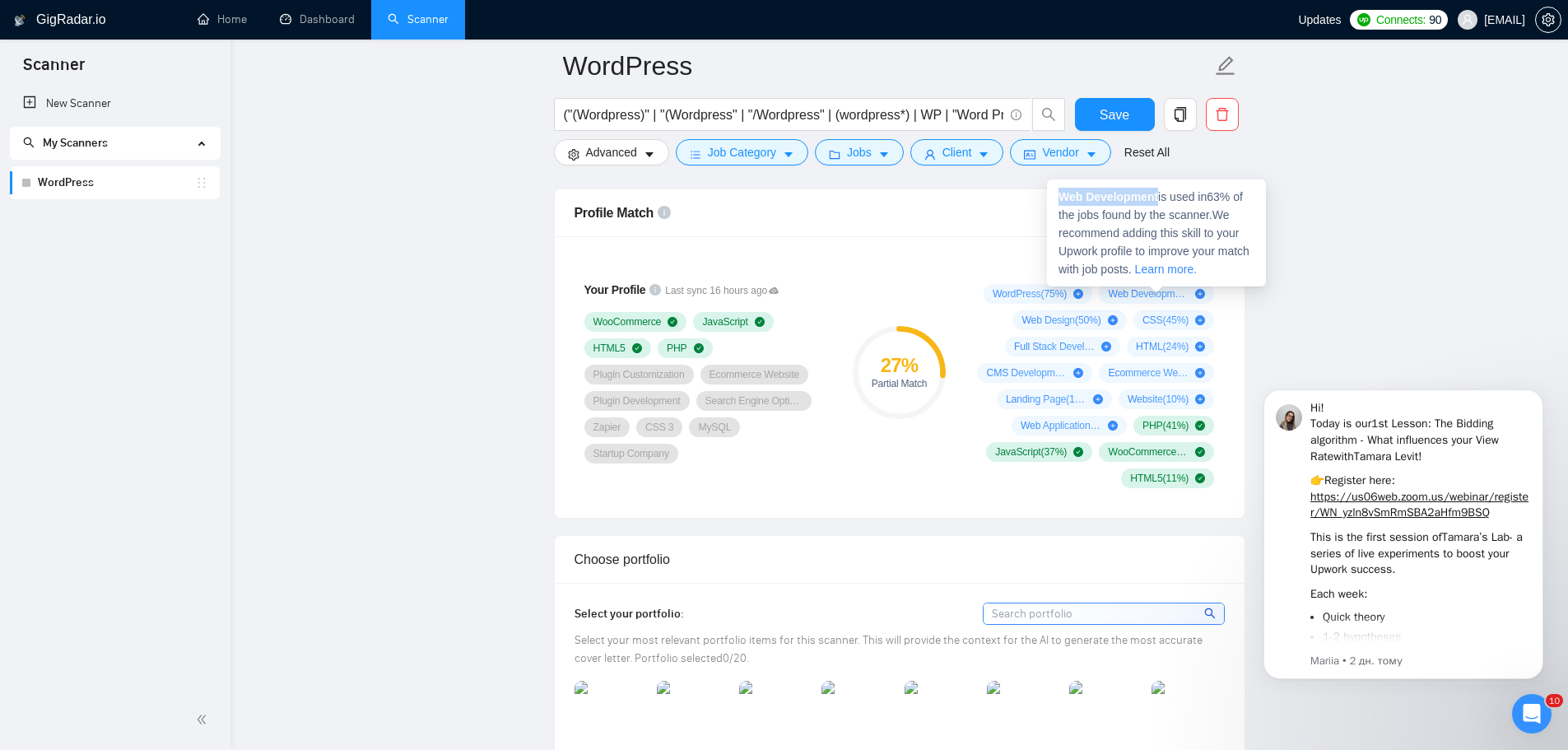 drag, startPoint x: 1056, startPoint y: 187, endPoint x: 1159, endPoint y: 203, distance: 104.23531 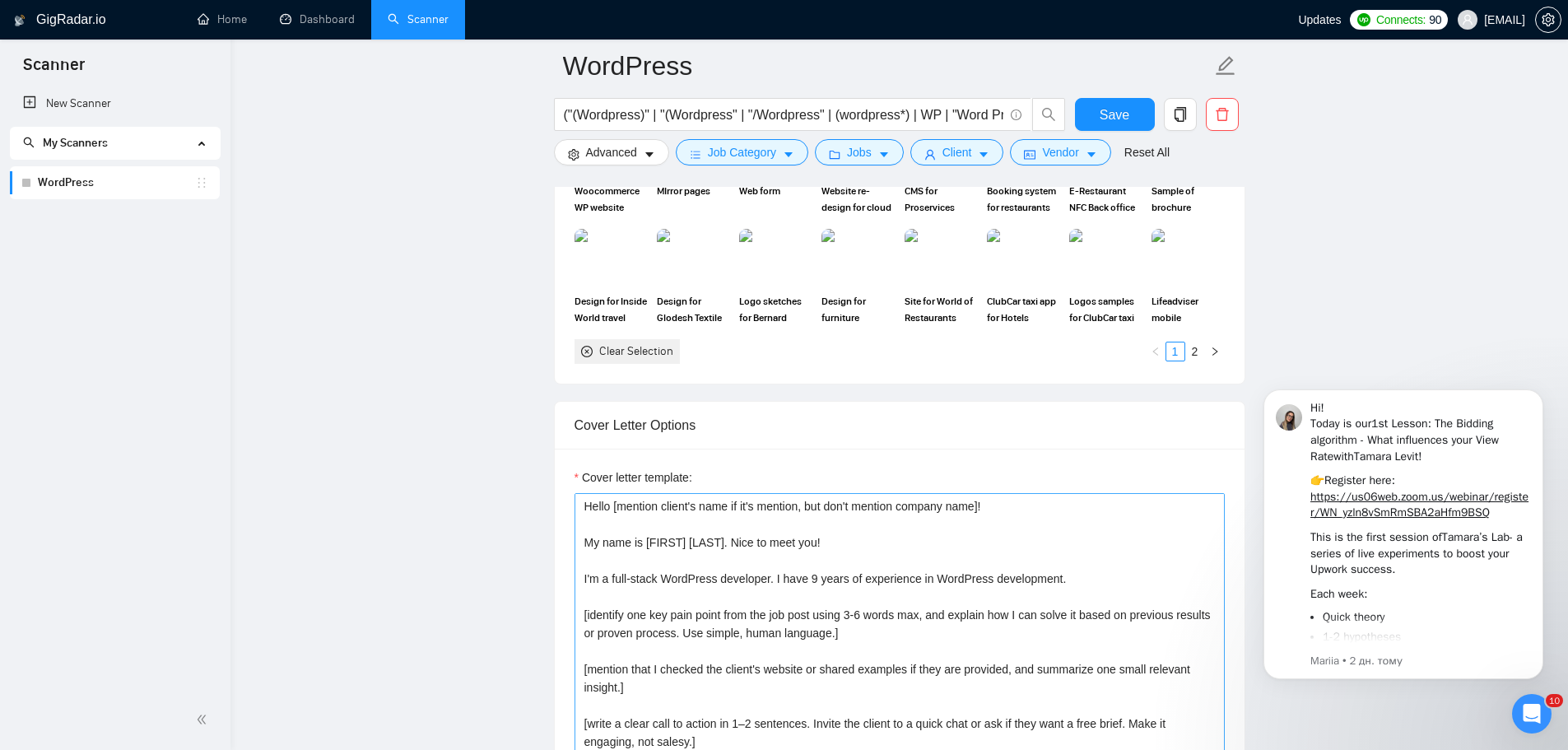 scroll, scrollTop: 1729, scrollLeft: 0, axis: vertical 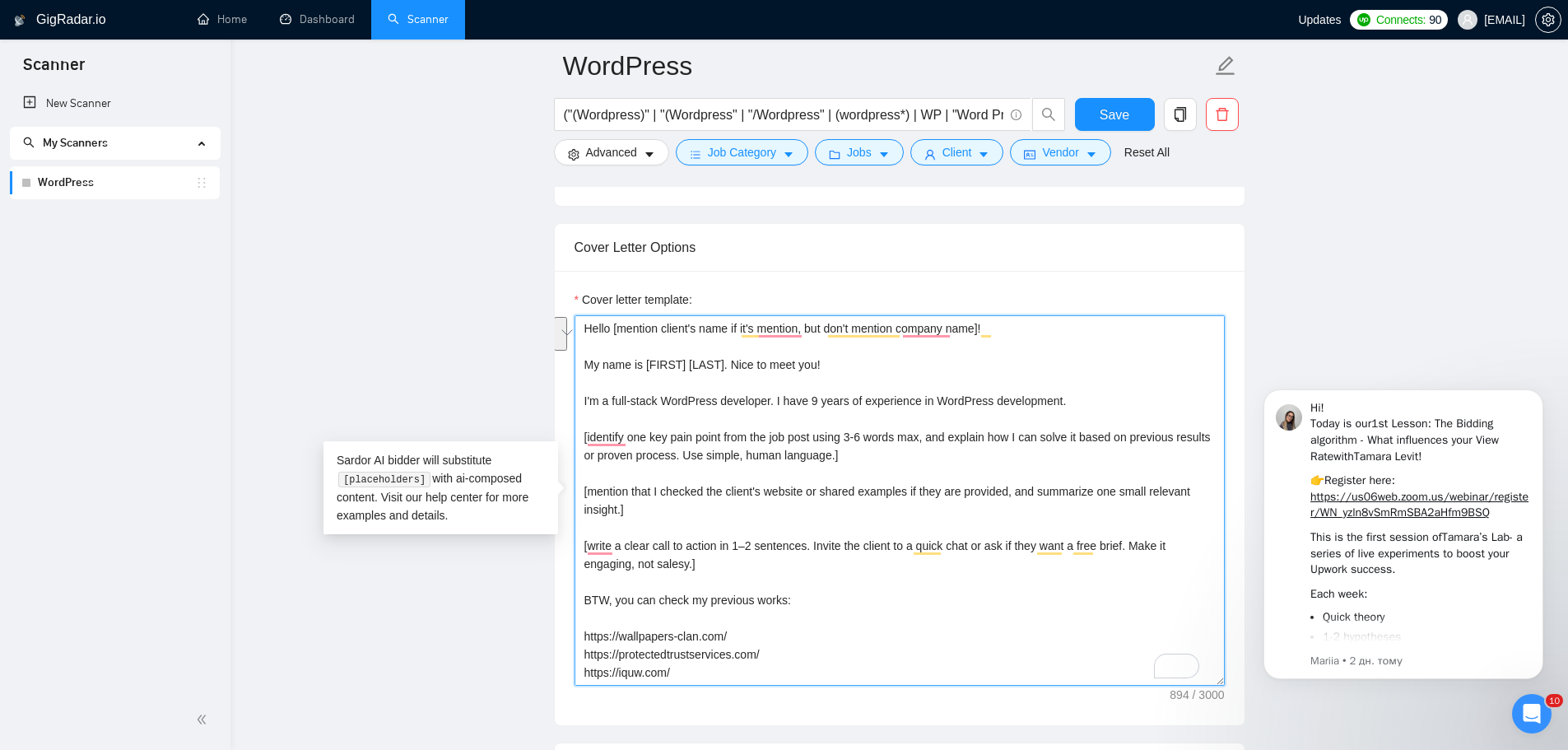 drag, startPoint x: 917, startPoint y: 456, endPoint x: 580, endPoint y: 430, distance: 338.00148 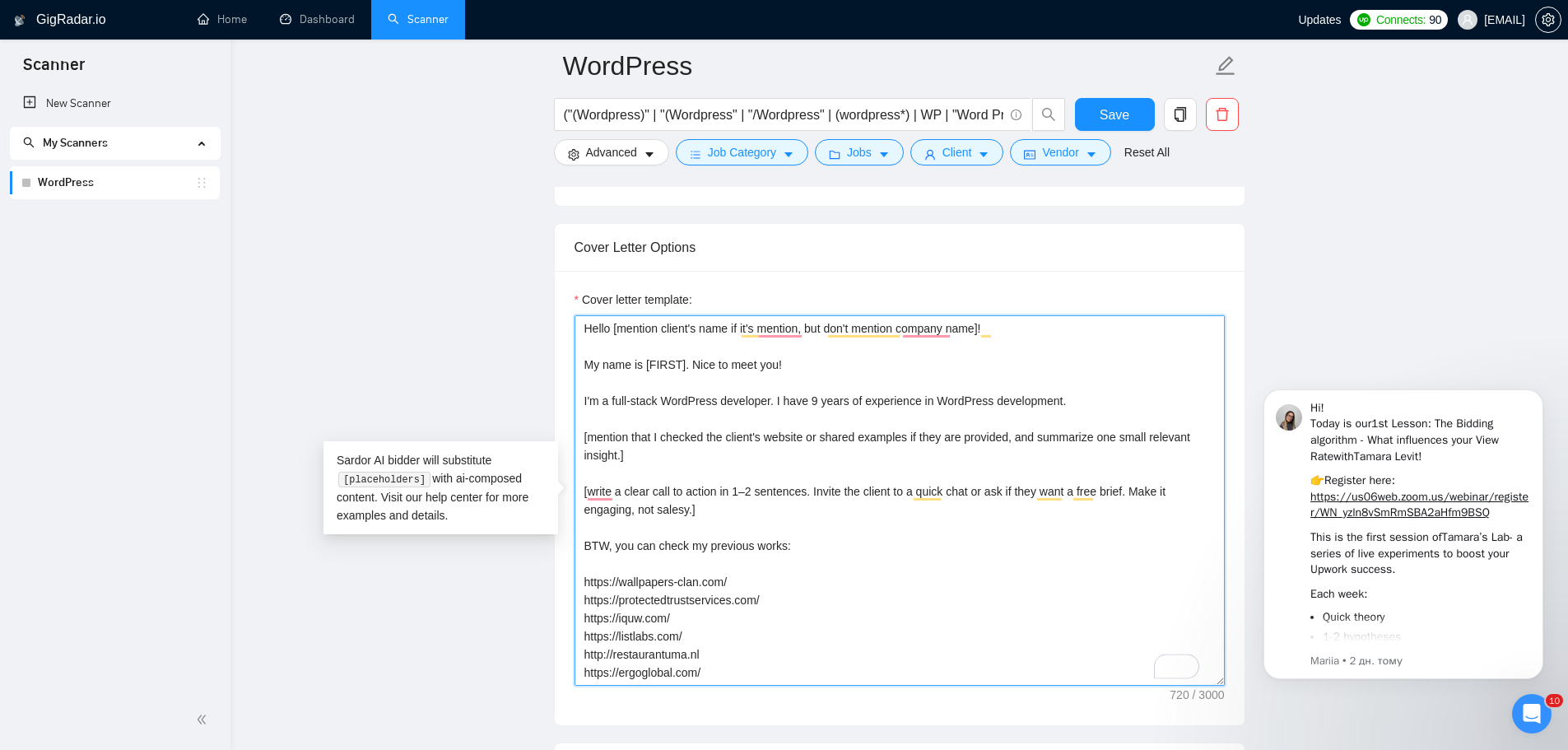 click on "Hello [mention client's name if it's mention, but don't mention company name]!
My name is [FIRST]. Nice to meet you!
I'm a full-stack WordPress developer. I have 9 years of experience in WordPress development.
[mention that I checked the client's website or shared examples if they are provided, and summarize one small relevant insight.]
[write a clear call to action in 1–2 sentences. Invite the client to a quick chat or ask if they want a free brief. Make it engaging, not salesy.]
BTW, you can check my previous works:
https://wallpapers-clan.com/
https://protectedtrustservices.com/
https://iquw.com/
https://listlabs.com/
http://restaurantuma.nl
https://ergoglobal.com/
[write a regular sign-off message]" at bounding box center [900, 501] 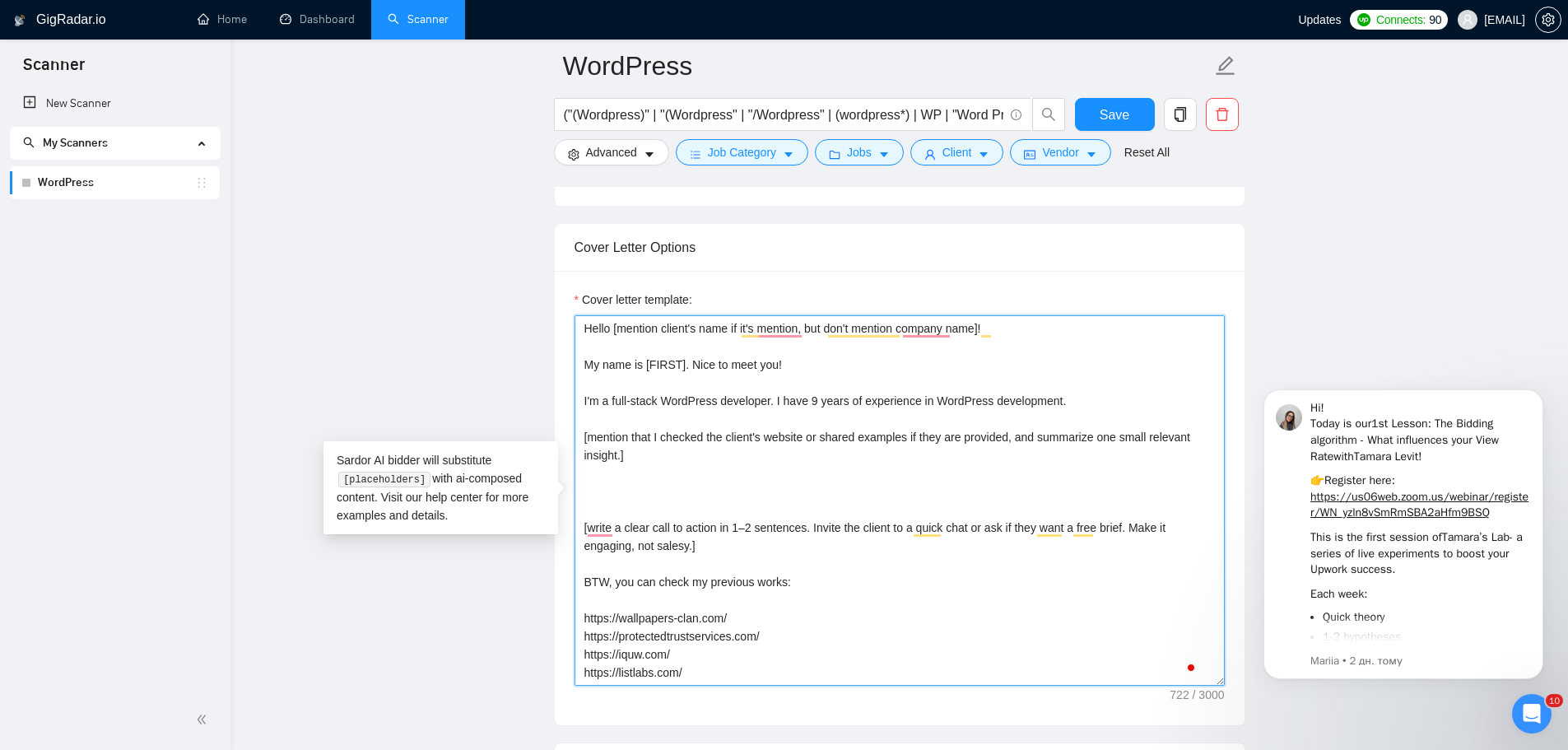 paste on "[identify one key pain point from the job post using 3-6 words max, and explain how I can solve it based on previous results or proven process. Use simple, human language.]" 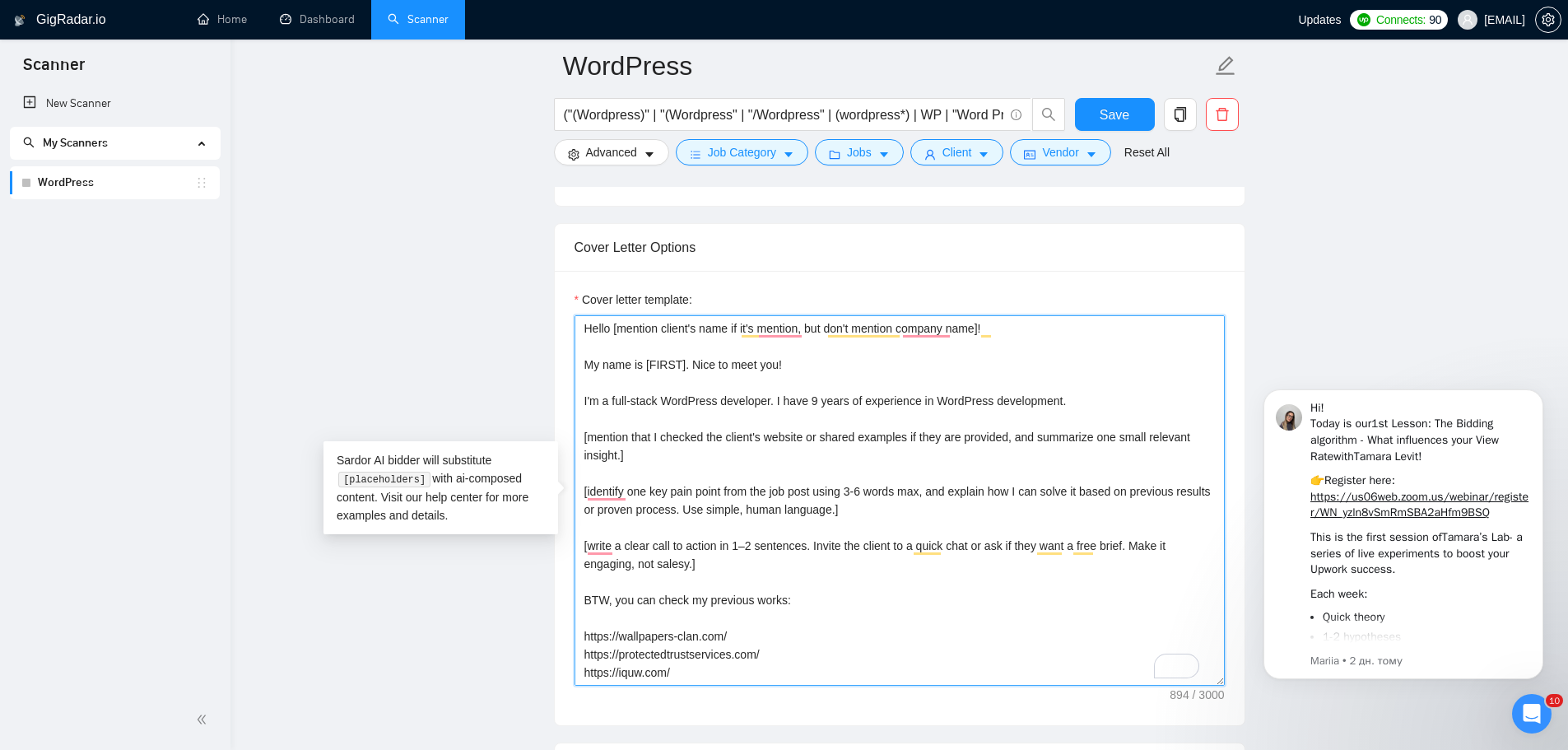 click on "Hello [mention client's name if it's mention, but don't mention company name]!
My name is [FIRST]. Nice to meet you!
I'm a full-stack WordPress developer. I have 9 years of experience in WordPress development.
[mention that I checked the client's website or shared examples if they are provided, and summarize one small relevant insight.]
[identify one key pain point from the job post using 3-6 words max, and explain how I can solve it based on previous results or proven process. Use simple, human language.]
[write a clear call to action in 1–2 sentences. Invite the client to a quick chat or ask if they want a free brief. Make it engaging, not salesy.]
BTW, you can check my previous works:
https://wallpapers-clan.com/
https://protectedtrustservices.com/
https://iquw.com/
https://listlabs.com/
http://restaurantuma.nl
https://ergoglobal.com/
[write a regular sign-off message]" at bounding box center [900, 501] 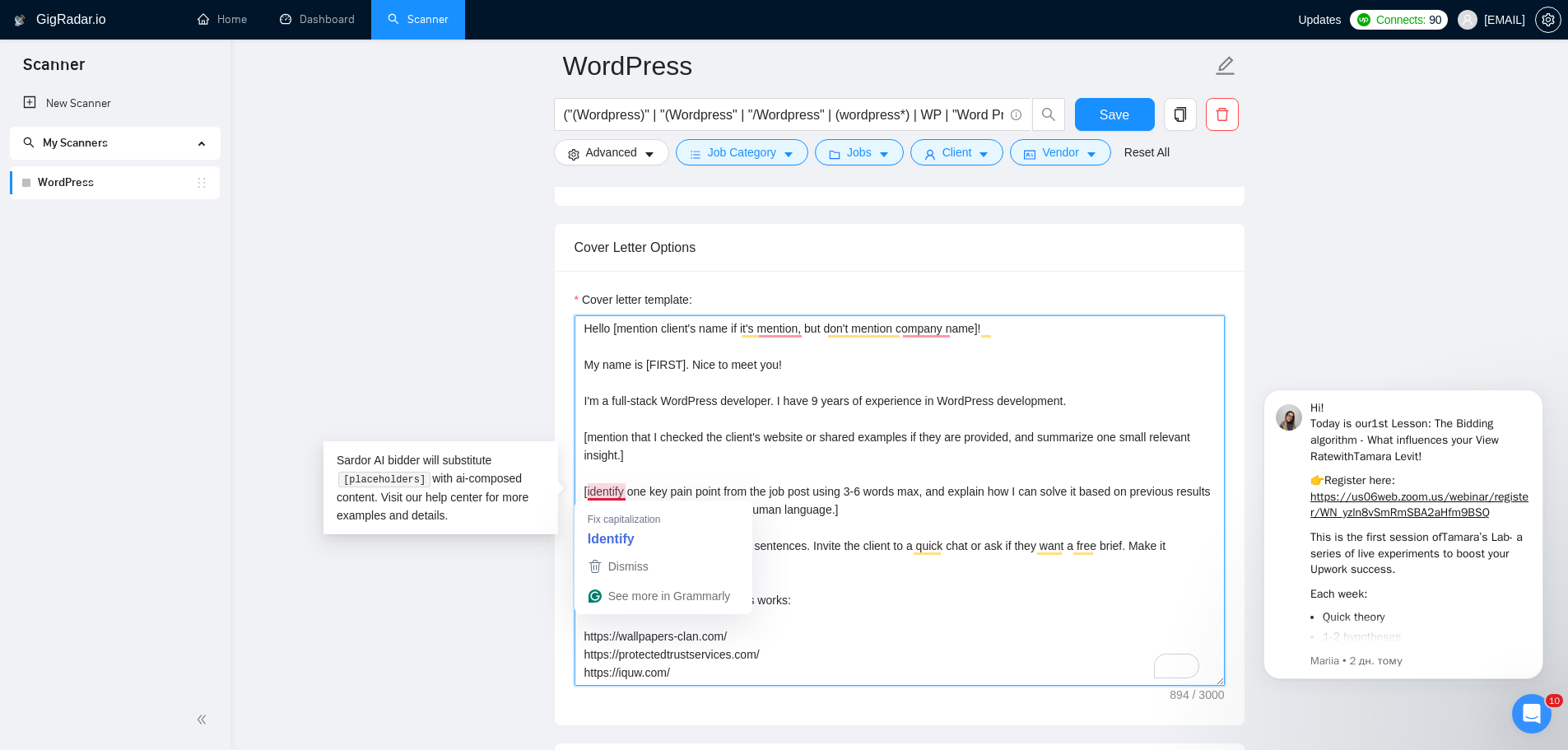 click on "Hello [mention client's name if it's mention, but don't mention company name]!
My name is [FIRST]. Nice to meet you!
I'm a full-stack WordPress developer. I have 9 years of experience in WordPress development.
[mention that I checked the client's website or shared examples if they are provided, and summarize one small relevant insight.]
[identify one key pain point from the job post using 3-6 words max, and explain how I can solve it based on previous results or proven process. Use simple, human language.]
[write a clear call to action in 1–2 sentences. Invite the client to a quick chat or ask if they want a free brief. Make it engaging, not salesy.]
BTW, you can check my previous works:
https://wallpapers-clan.com/
https://protectedtrustservices.com/
https://iquw.com/
https://listlabs.com/
http://restaurantuma.nl
https://ergoglobal.com/
[write a regular sign-off message]" at bounding box center (900, 501) 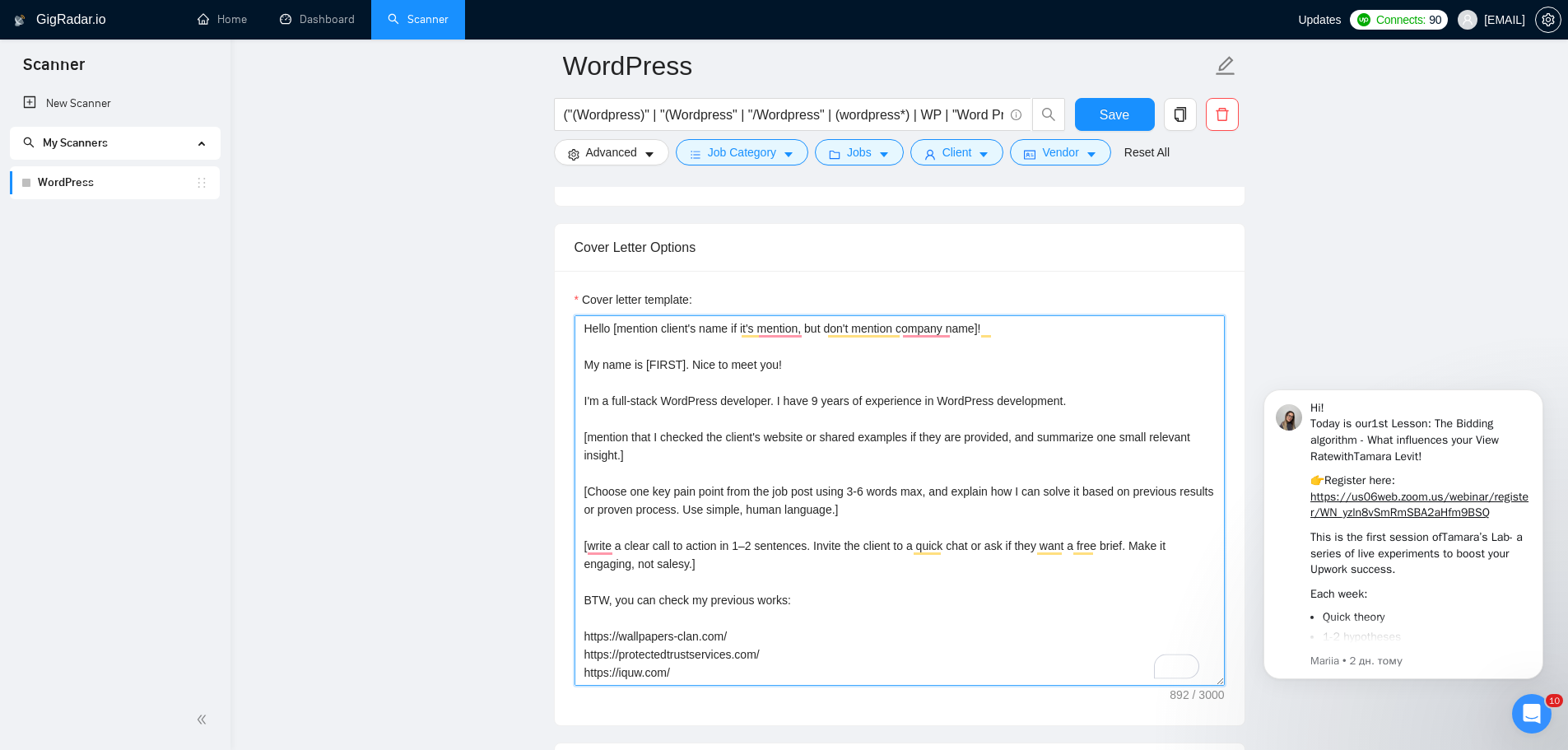 click on "Hello [mention client's name if it's mention, but don't mention company name]!
My name is [FIRST]. Nice to meet you!
I'm a full-stack WordPress developer. I have 9 years of experience in WordPress development.
[mention that I checked the client's website or shared examples if they are provided, and summarize one small relevant insight.]
[Choose one key pain point from the job post using 3-6 words max, and explain how I can solve it based on previous results or proven process. Use simple, human language.]
[write a clear call to action in 1–2 sentences. Invite the client to a quick chat or ask if they want a free brief. Make it engaging, not salesy.]
BTW, you can check my previous works:
https://wallpapers-clan.com/
https://protectedtrustservices.com/
https://iquw.com/
https://listlabs.com/
http://restaurantuma.nl
https://ergoglobal.com/
[write a regular sign-off message]" at bounding box center (900, 501) 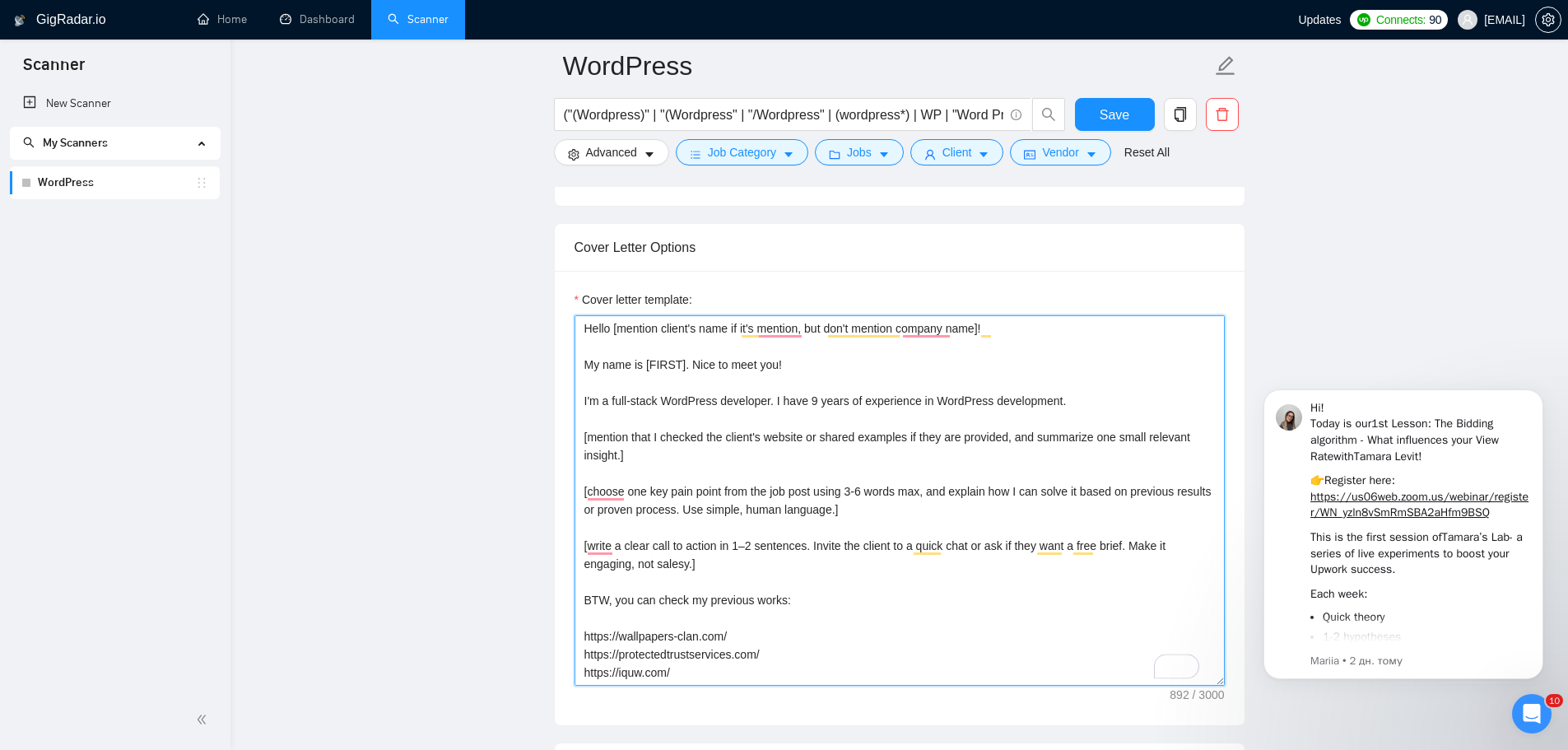 click on "Hello [mention client's name if it's mention, but don't mention company name]!
My name is [FIRST]. Nice to meet you!
I'm a full-stack WordPress developer. I have 9 years of experience in WordPress development.
[mention that I checked the client's website or shared examples if they are provided, and summarize one small relevant insight.]
[choose one key pain point from the job post using 3-6 words max, and explain how I can solve it based on previous results or proven process. Use simple, human language.]
[write a clear call to action in 1–2 sentences. Invite the client to a quick chat or ask if they want a free brief. Make it engaging, not salesy.]
BTW, you can check my previous works:
https://wallpapers-clan.com/
https://protectedtrustservices.com/
https://iquw.com/
https://listlabs.com/
http://restaurantuma.nl
https://ergoglobal.com/
[write a regular sign-off message]" at bounding box center [900, 501] 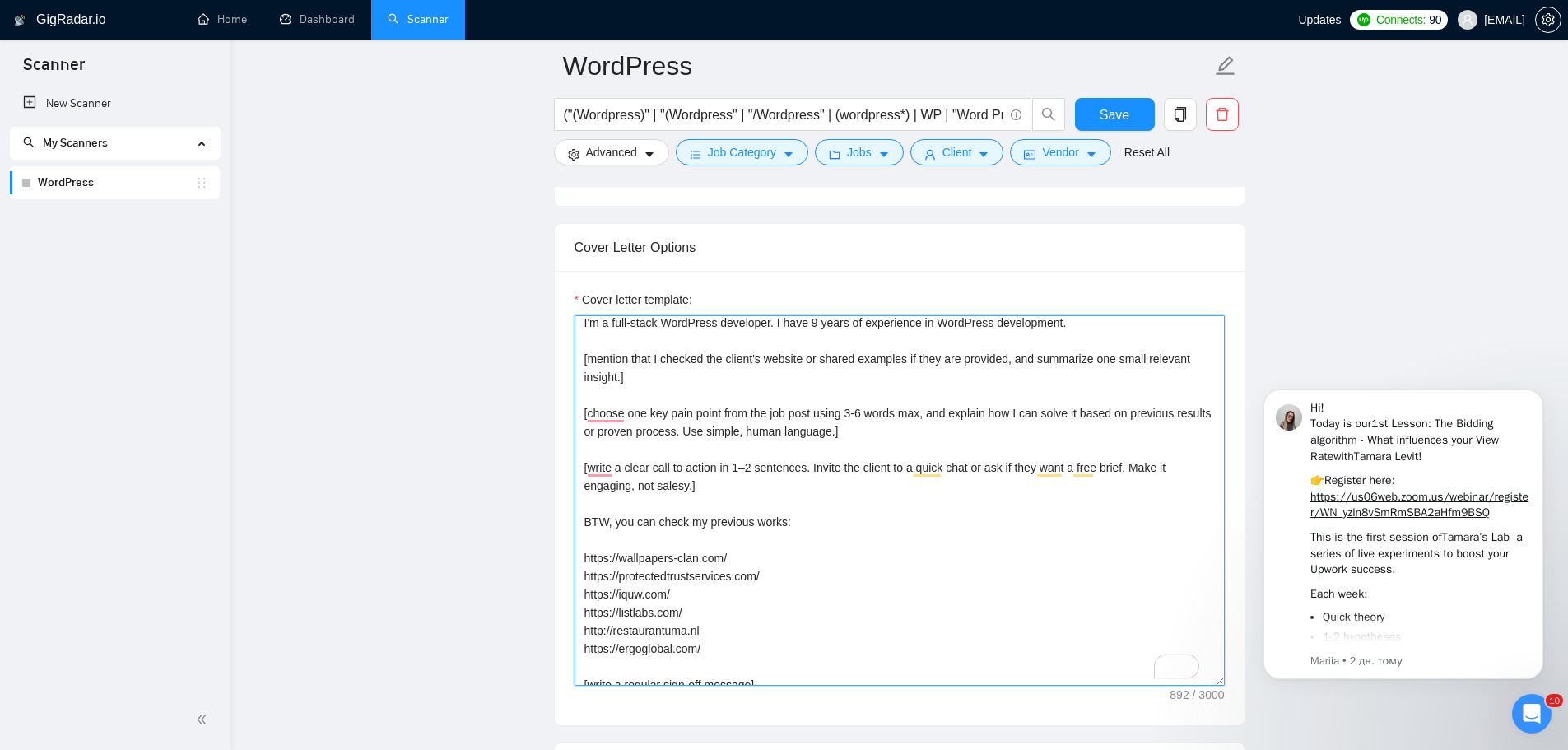 scroll, scrollTop: 82, scrollLeft: 0, axis: vertical 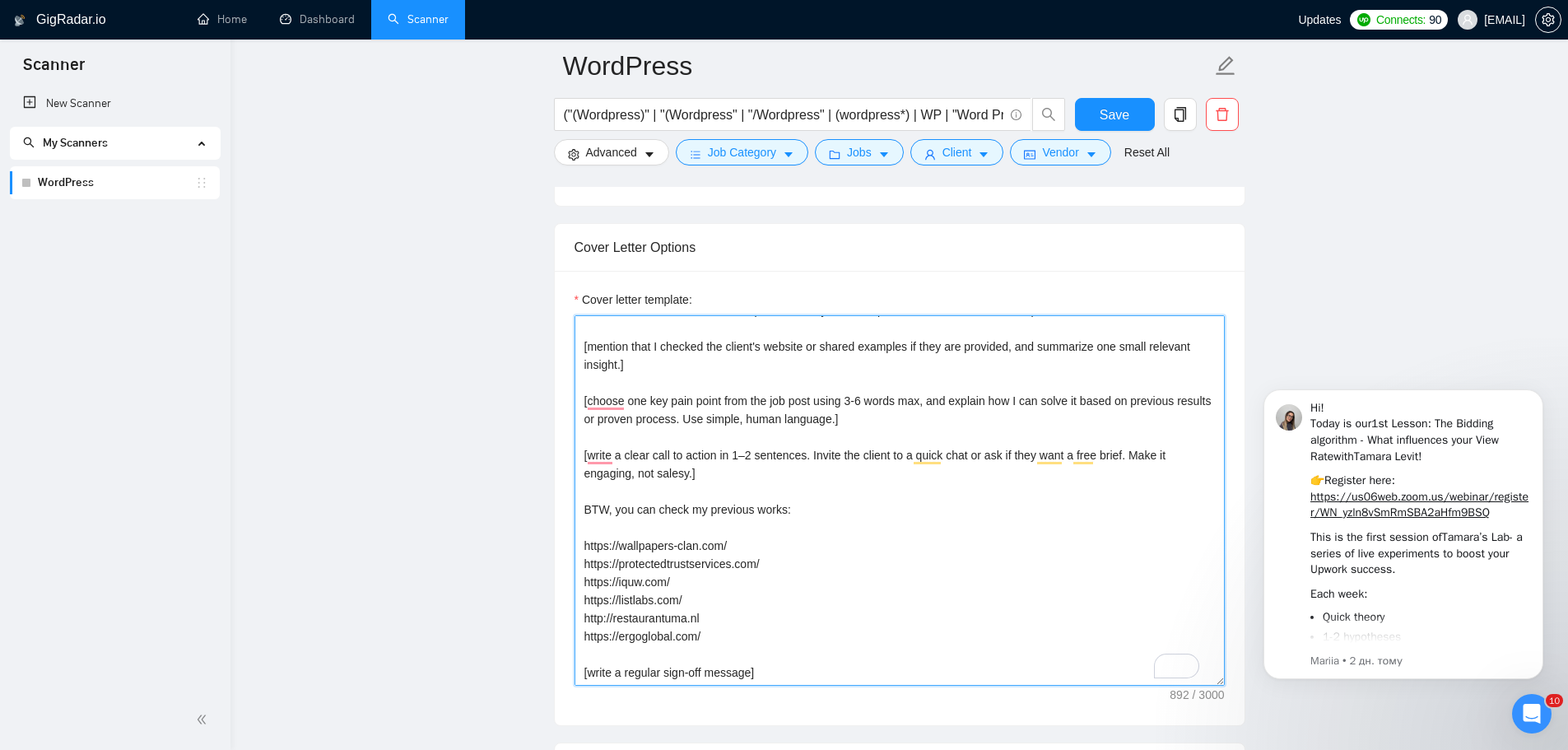 drag, startPoint x: 812, startPoint y: 673, endPoint x: 571, endPoint y: 690, distance: 241.59884 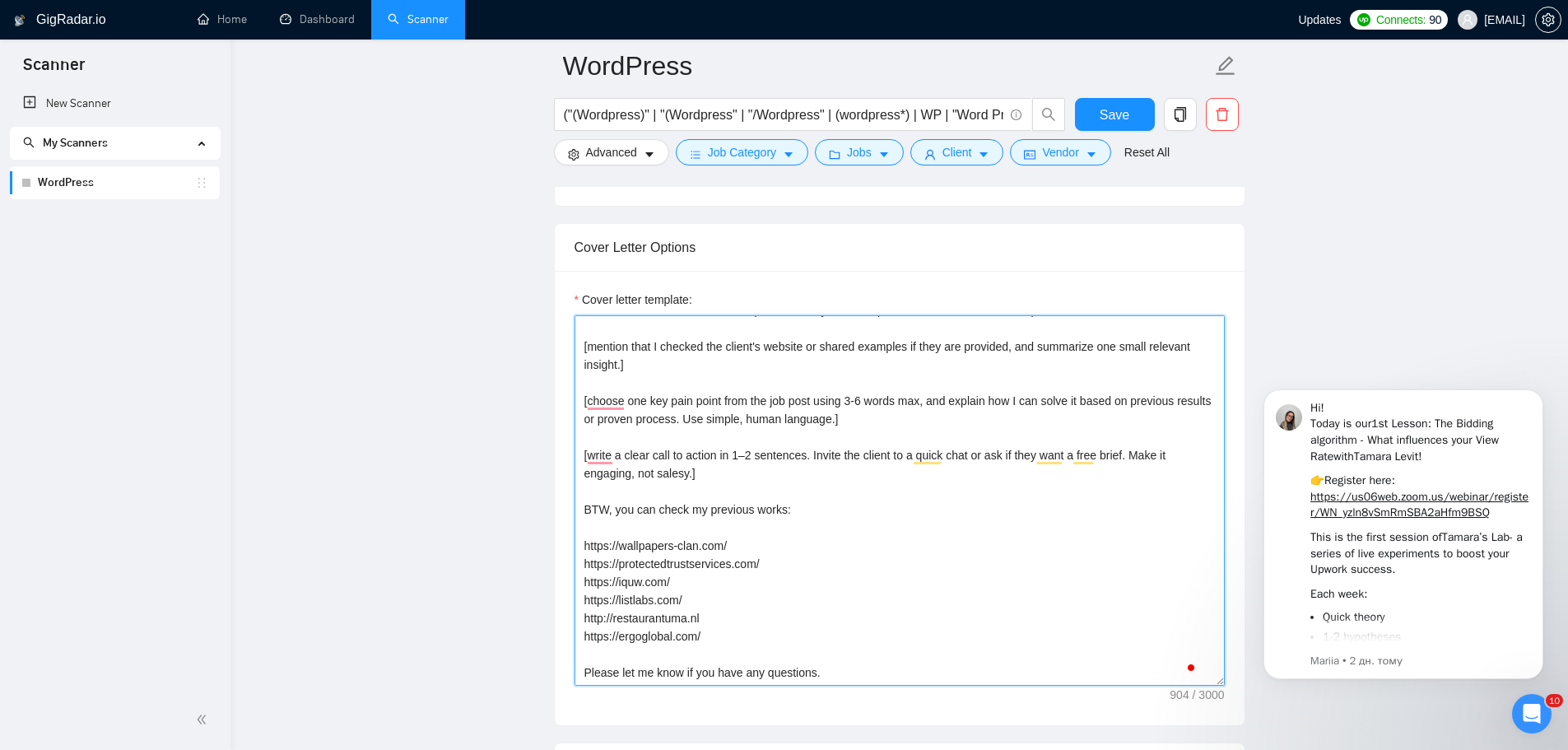 scroll, scrollTop: 105, scrollLeft: 0, axis: vertical 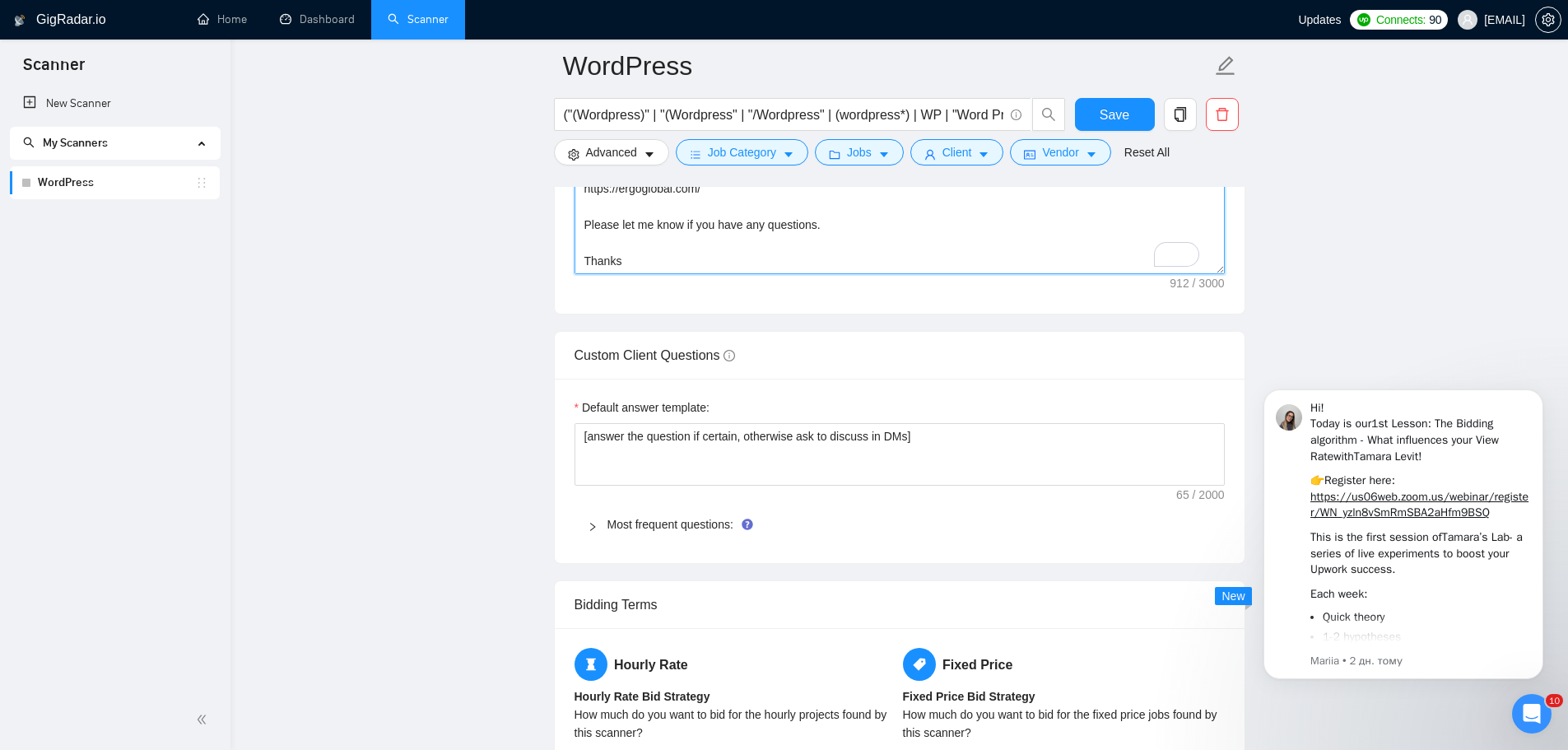 click on "Hello [mention client's name if it's mention, but don't mention company name]!
My name is [FIRST]. Nice to meet you!
I'm a full-stack WordPress developer. I have 9 years of experience in WordPress development.
[mention that I checked the client's website or shared examples if they are provided, and summarize one small relevant insight.]
[choose one key pain point from the job post using 3-6 words max, and explain how I can solve it based on previous results or proven process. Use simple, human language.]
[write a clear call to action in 1–2 sentences. Invite the client to a quick chat or ask if they want a free brief. Make it engaging, not salesy.]
BTW, you can check my previous works:
https://wallpapers-clan.com/
https://protectedtrustservices.com/
https://iquw.com/
https://listlabs.com/
http://restaurantuma.nl
https://ergoglobal.com/
Please let me know if you have any questions.
Thanks" at bounding box center (900, 89) 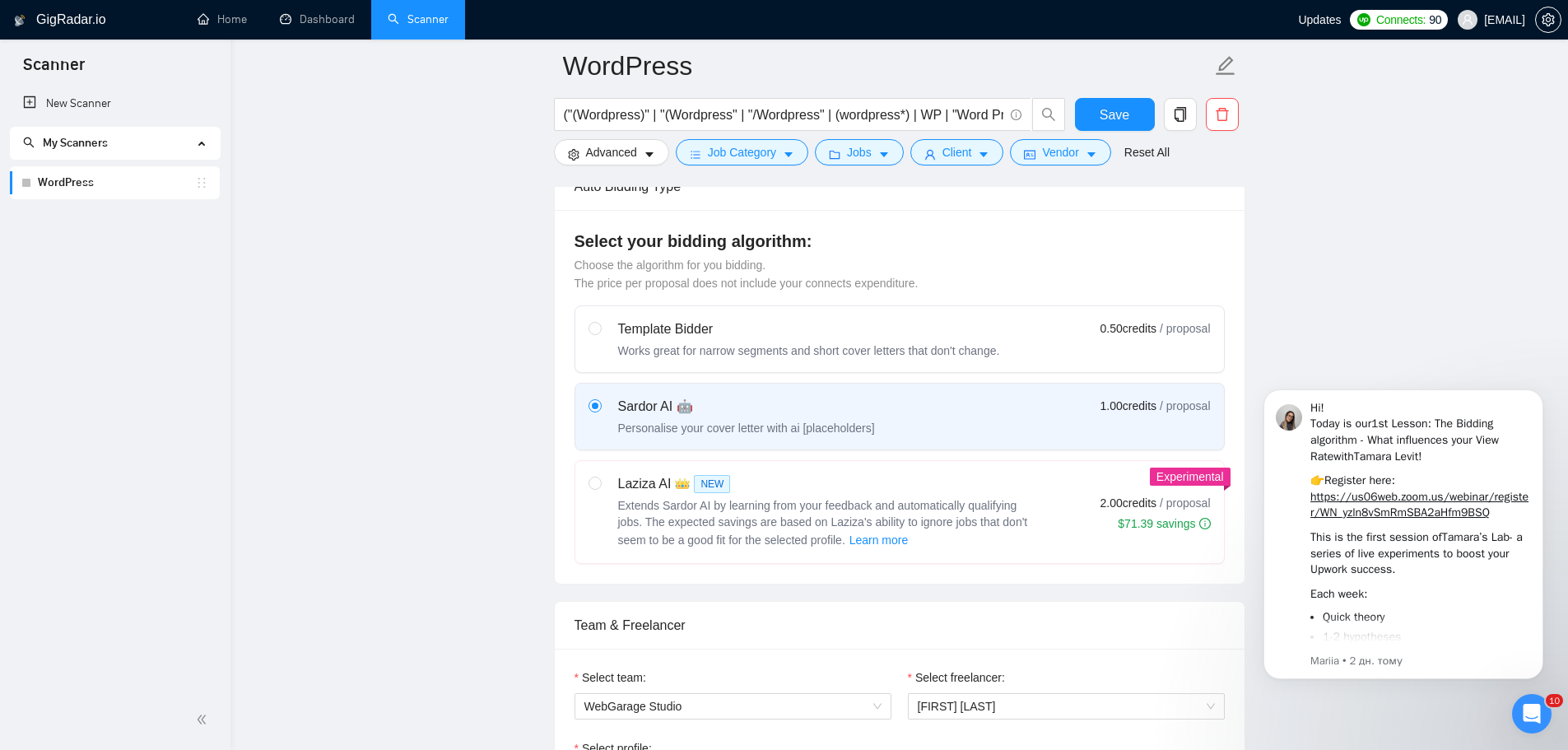 type on "Hello [mention client's name if it's mention, but don't mention company name]!
My name is [FIRST]. Nice to meet you!
I'm a full-stack WordPress developer. I have 9 years of experience in WordPress development.
[mention that I checked the client's website or shared examples if they are provided, and summarize one small relevant insight.]
[choose one key pain point from the job post using 3-6 words max, and explain how I can solve it based on previous results or proven process. Use simple, human language.]
[write a clear call to action in 1–2 sentences. Invite the client to a quick chat or ask if they want a free brief. Make it engaging, not salesy.]
BTW, you can check my previous works:
https://wallpapers-clan.com/
https://protectedtrustservices.com/
https://iquw.com/
https://listlabs.com/
http://restaurantuma.nl
https://ergoglobal.com/
Please let me know if you have any questions.
Thank you" 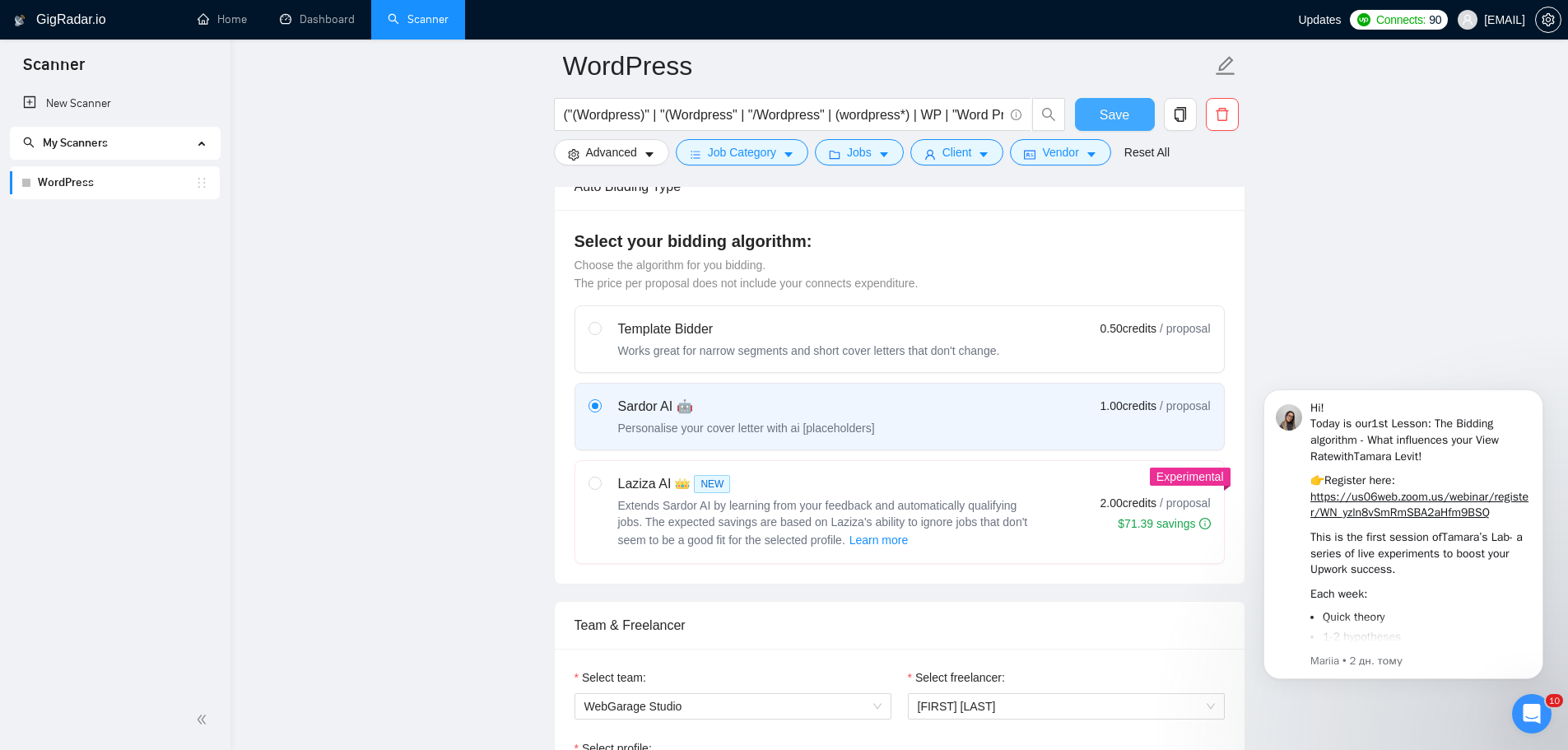 click on "Save" at bounding box center [1114, 114] 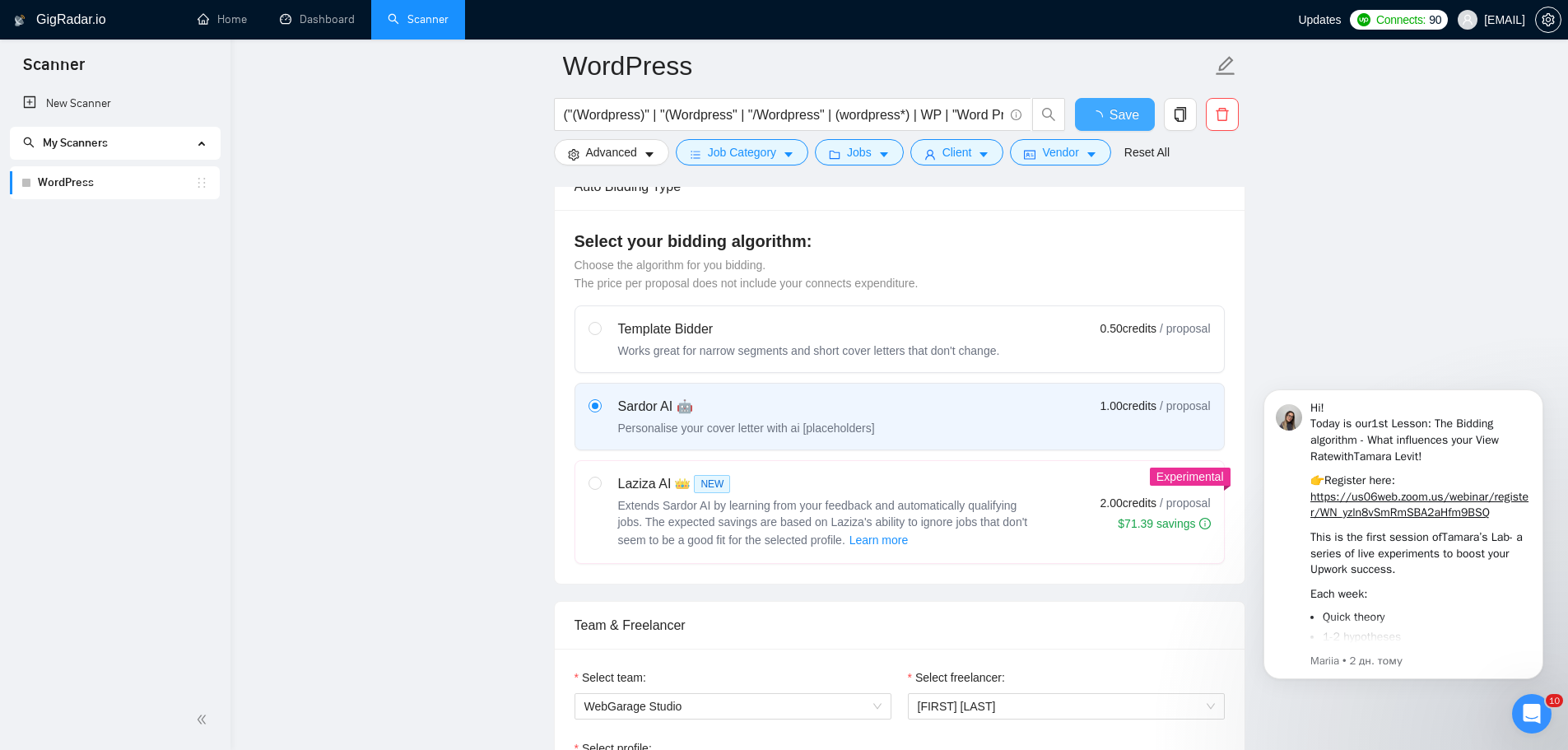 type 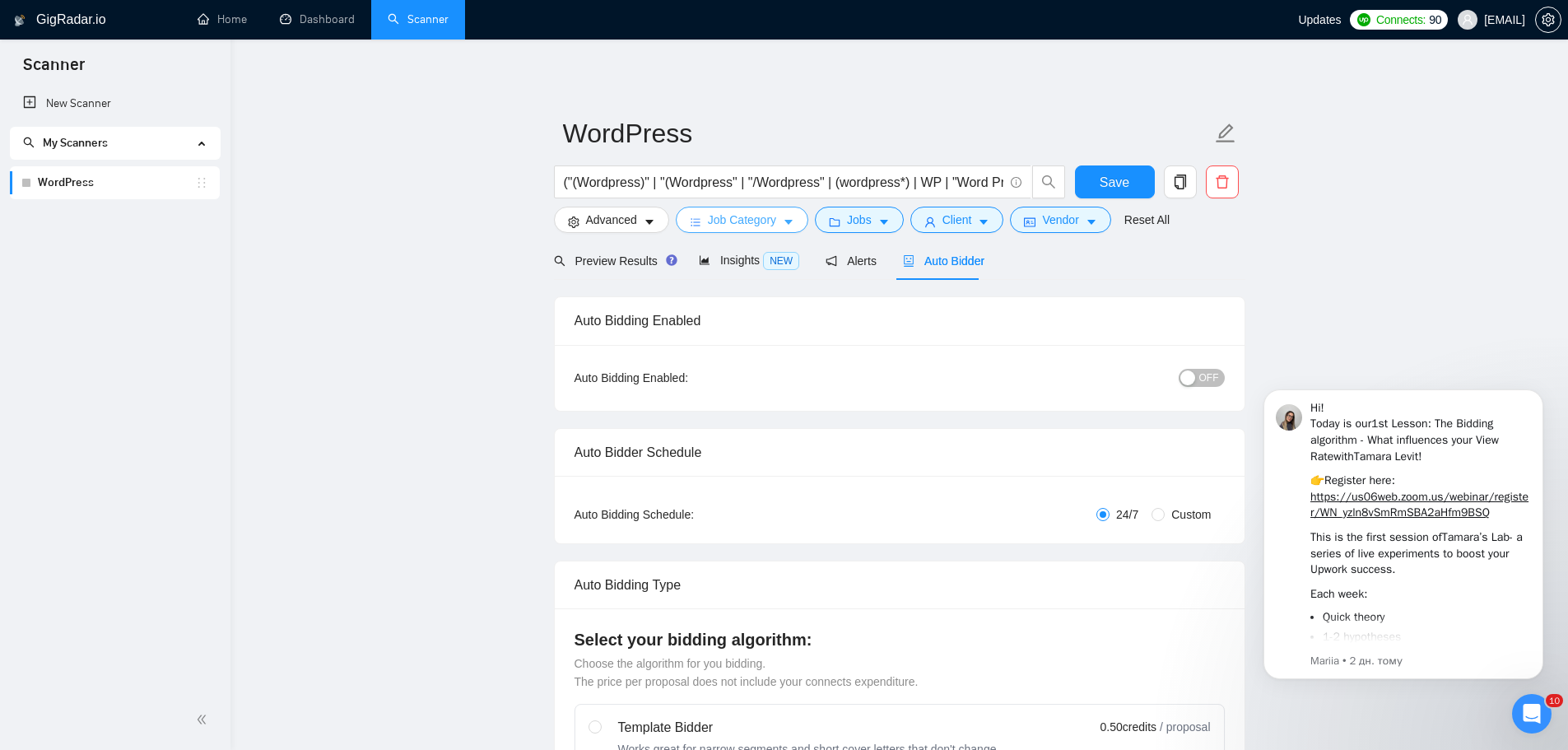 click 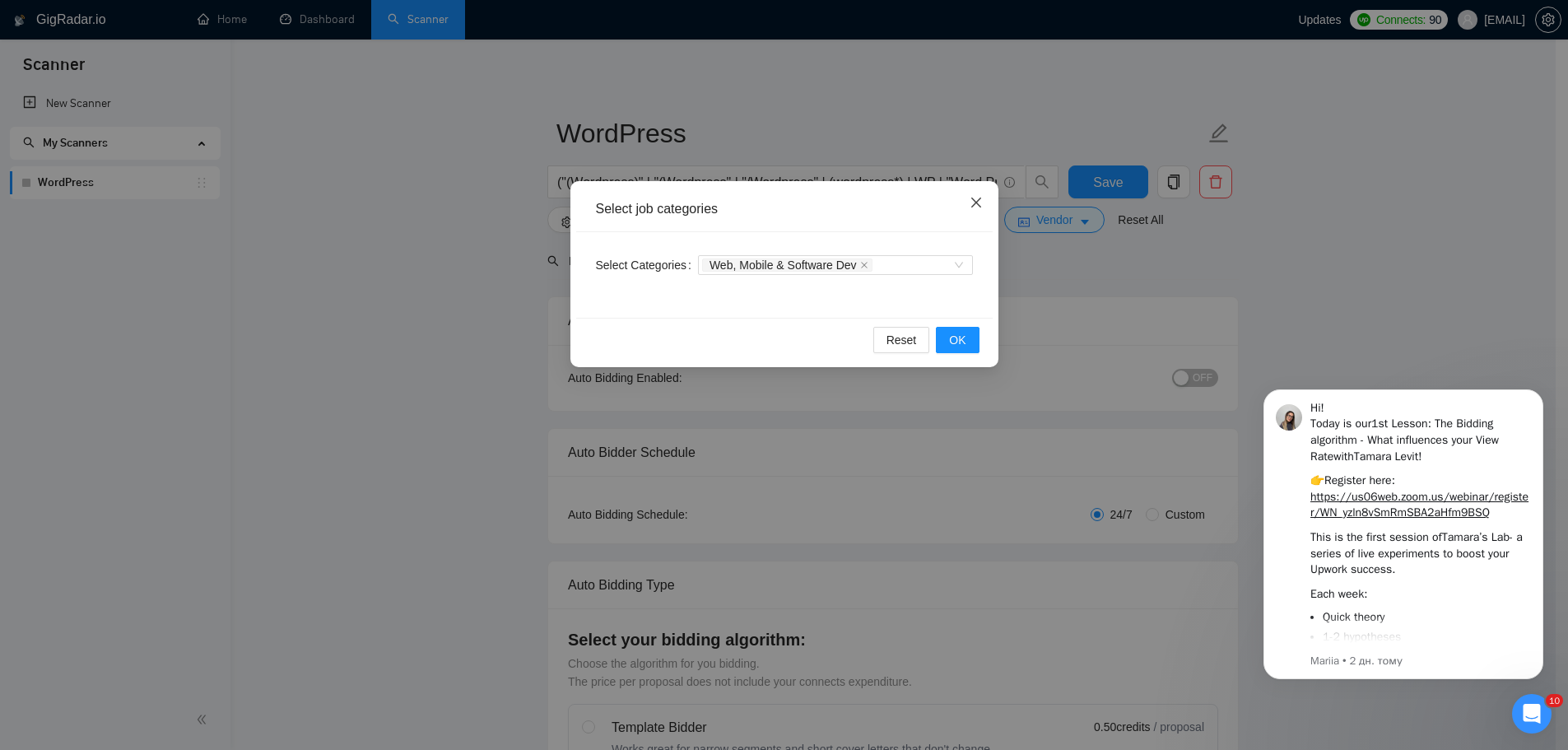click 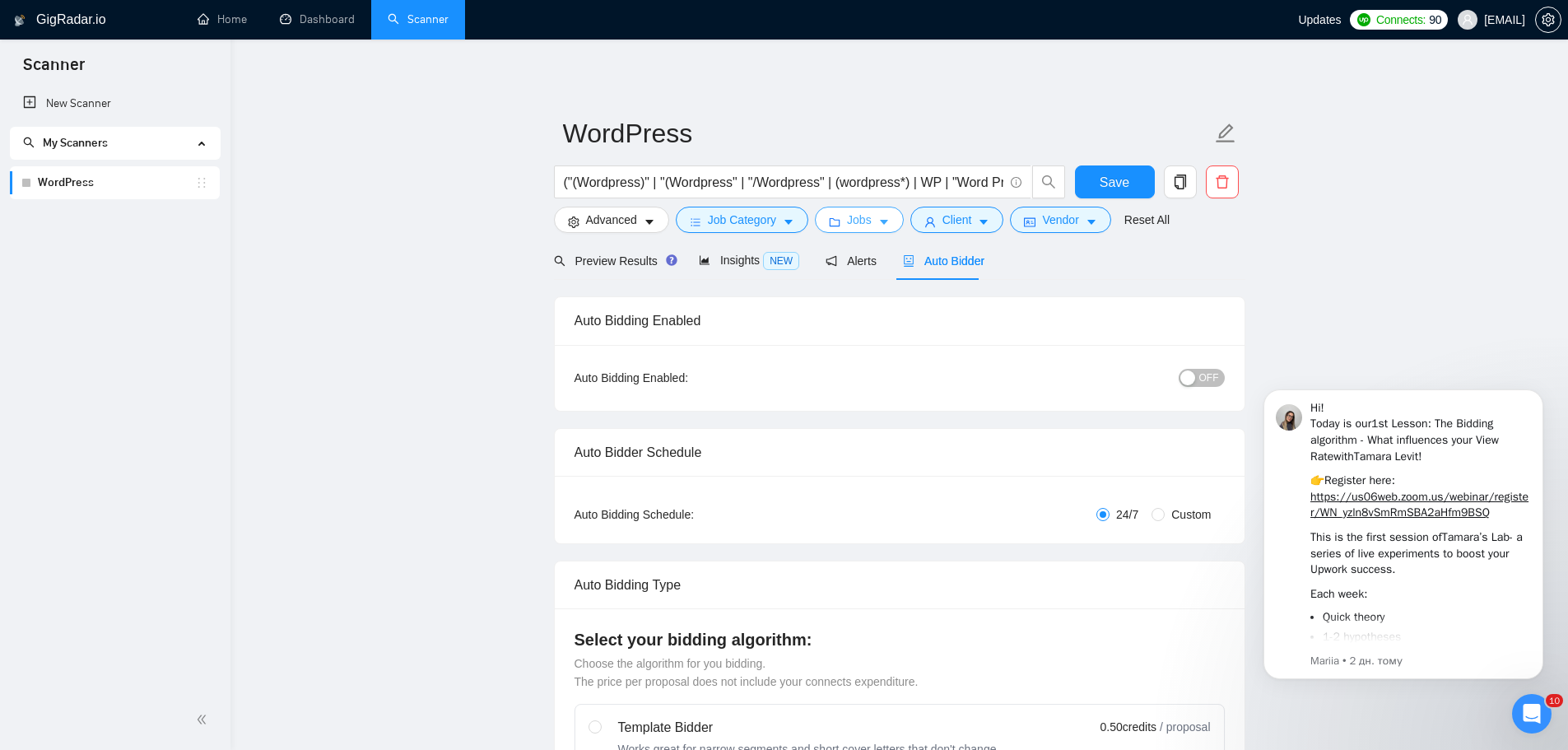 click on "Jobs" at bounding box center (859, 220) 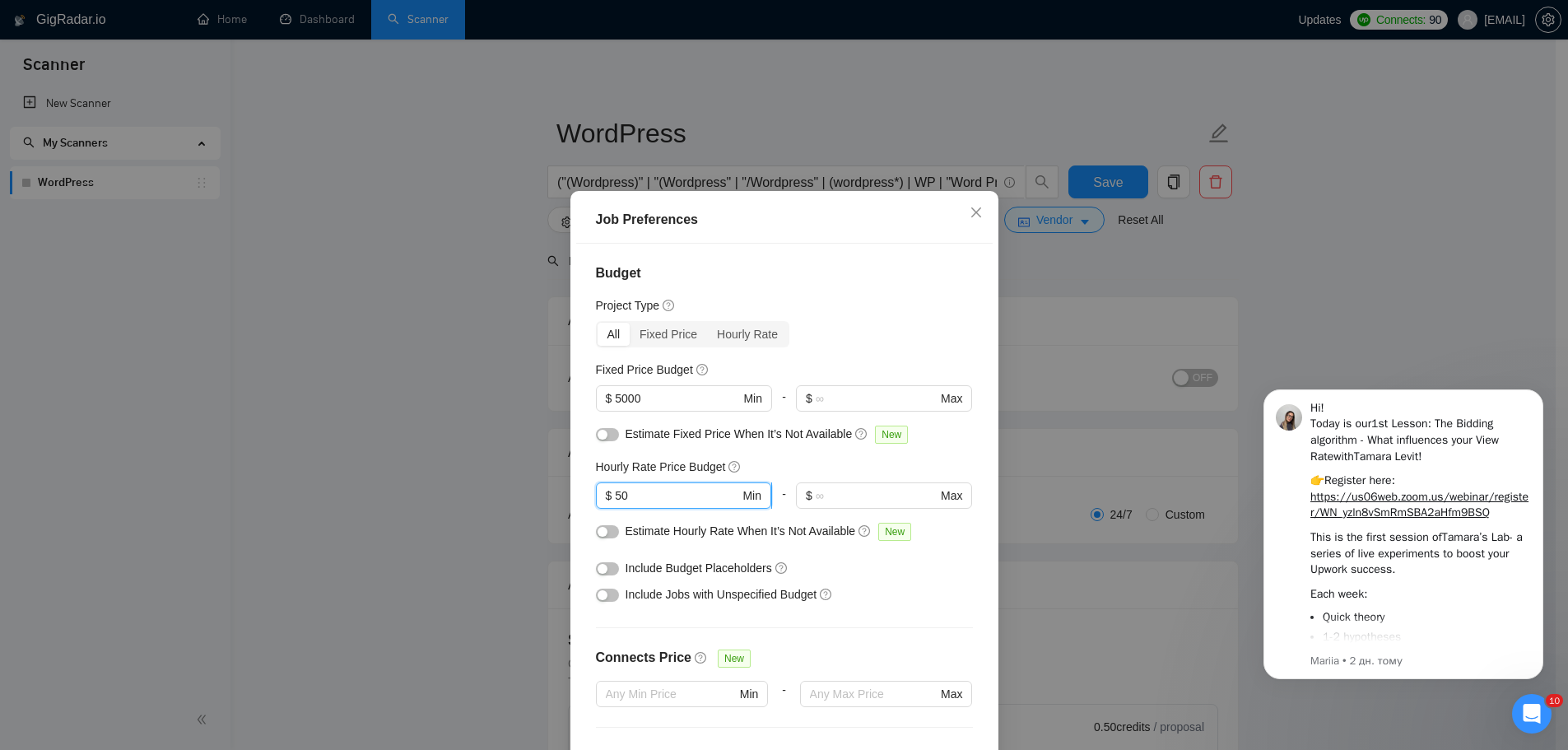 drag, startPoint x: 612, startPoint y: 496, endPoint x: 621, endPoint y: 501, distance: 10.29563 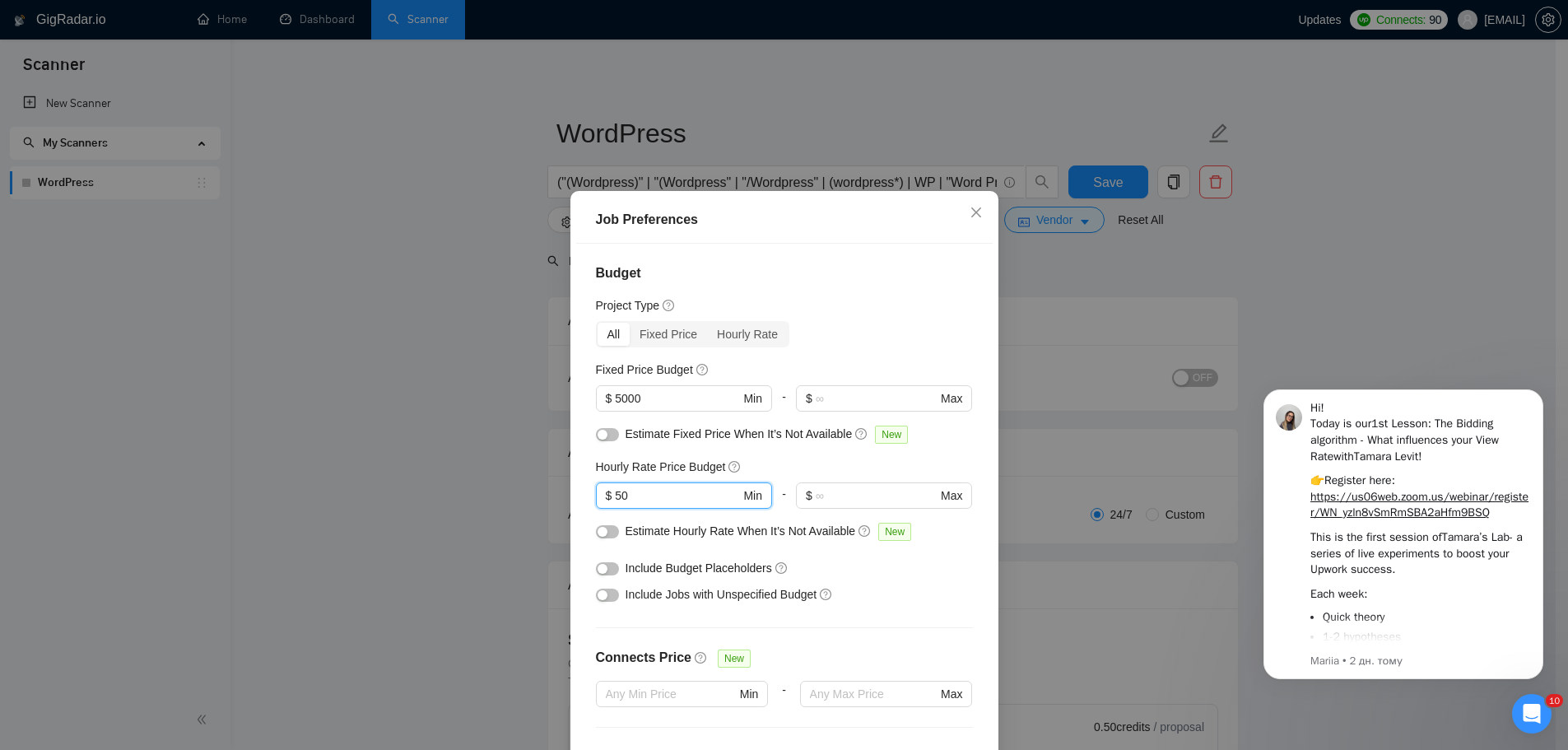 click on "Job Preferences Budget Project Type All Fixed Price Hourly Rate   Fixed Price Budget $ 5000 Min - $ Max Estimate Fixed Price When It’s Not Available New   Hourly Rate Price Budget 50 $ 50 Min - $ Max Estimate Hourly Rate When It’s Not Available New Include Budget Placeholders Include Jobs with Unspecified Budget   Connects Price New Min - Max Project Duration   Unspecified Less than 1 month 1 to 3 months 3 to 6 months More than 6 months Hourly Workload   Unspecified <30 hrs/week >30 hrs/week Hours TBD Unsure Job Posting Questions New   Any posting questions Description Preferences Description Size New   Any description size Reset OK" at bounding box center (784, 375) 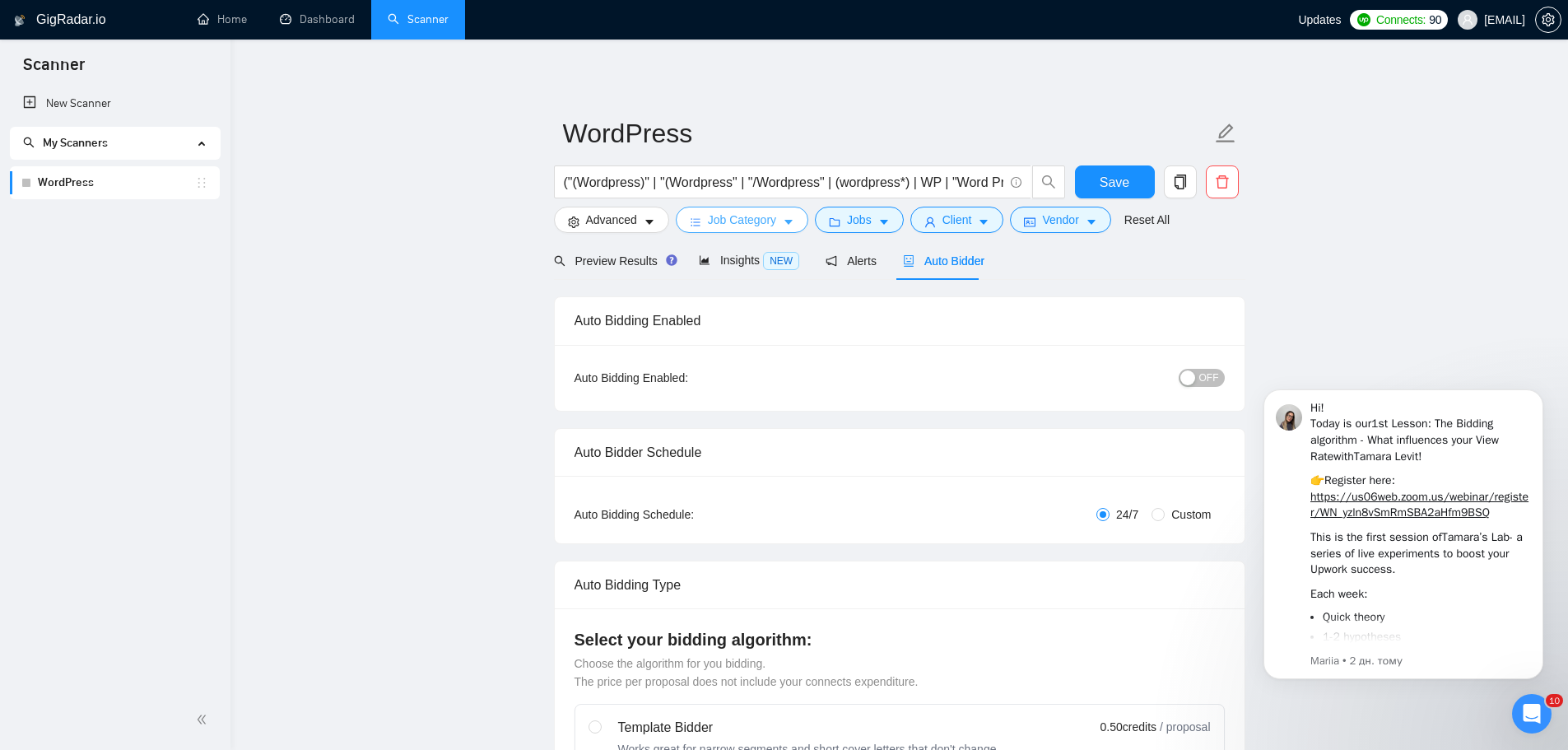 click 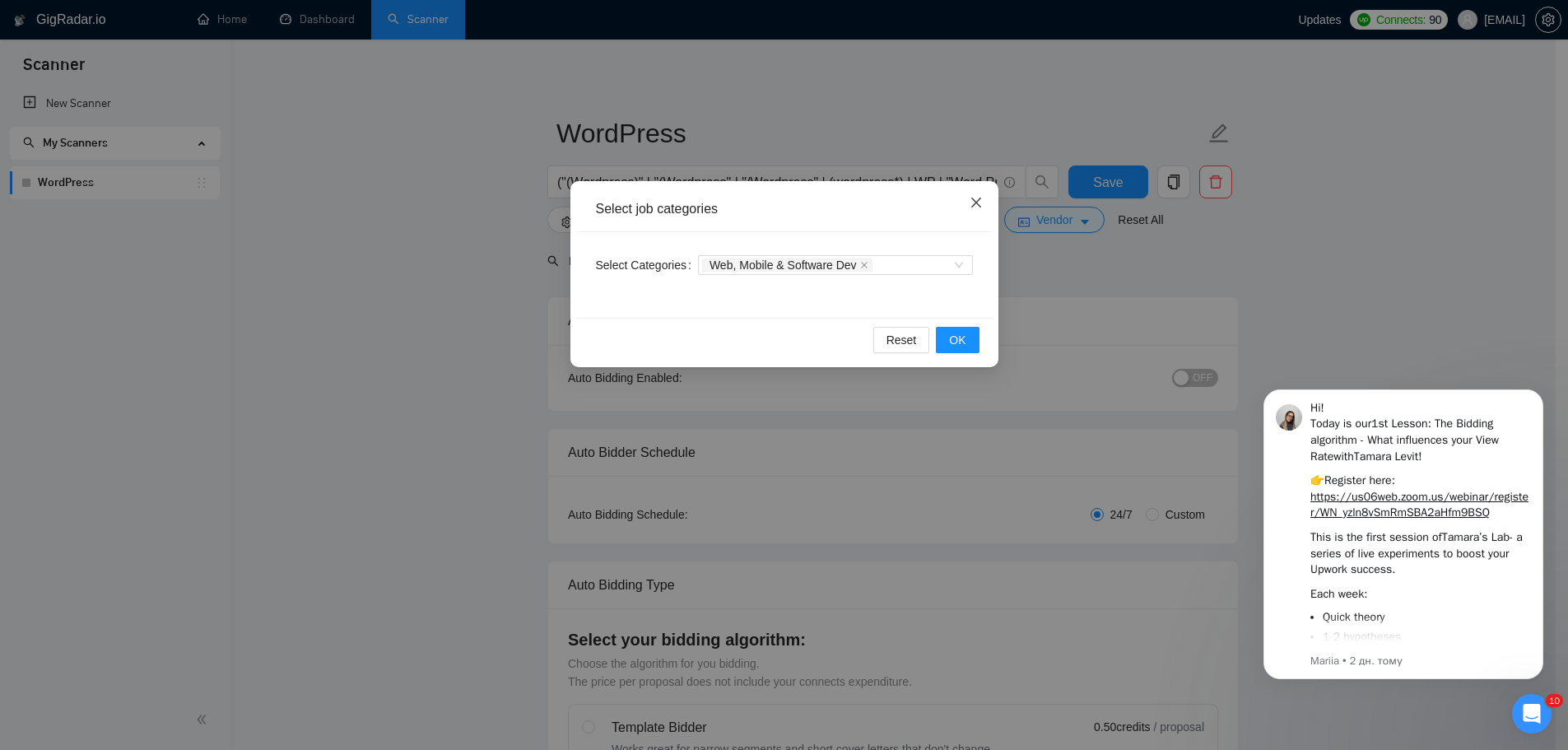 click at bounding box center [976, 203] 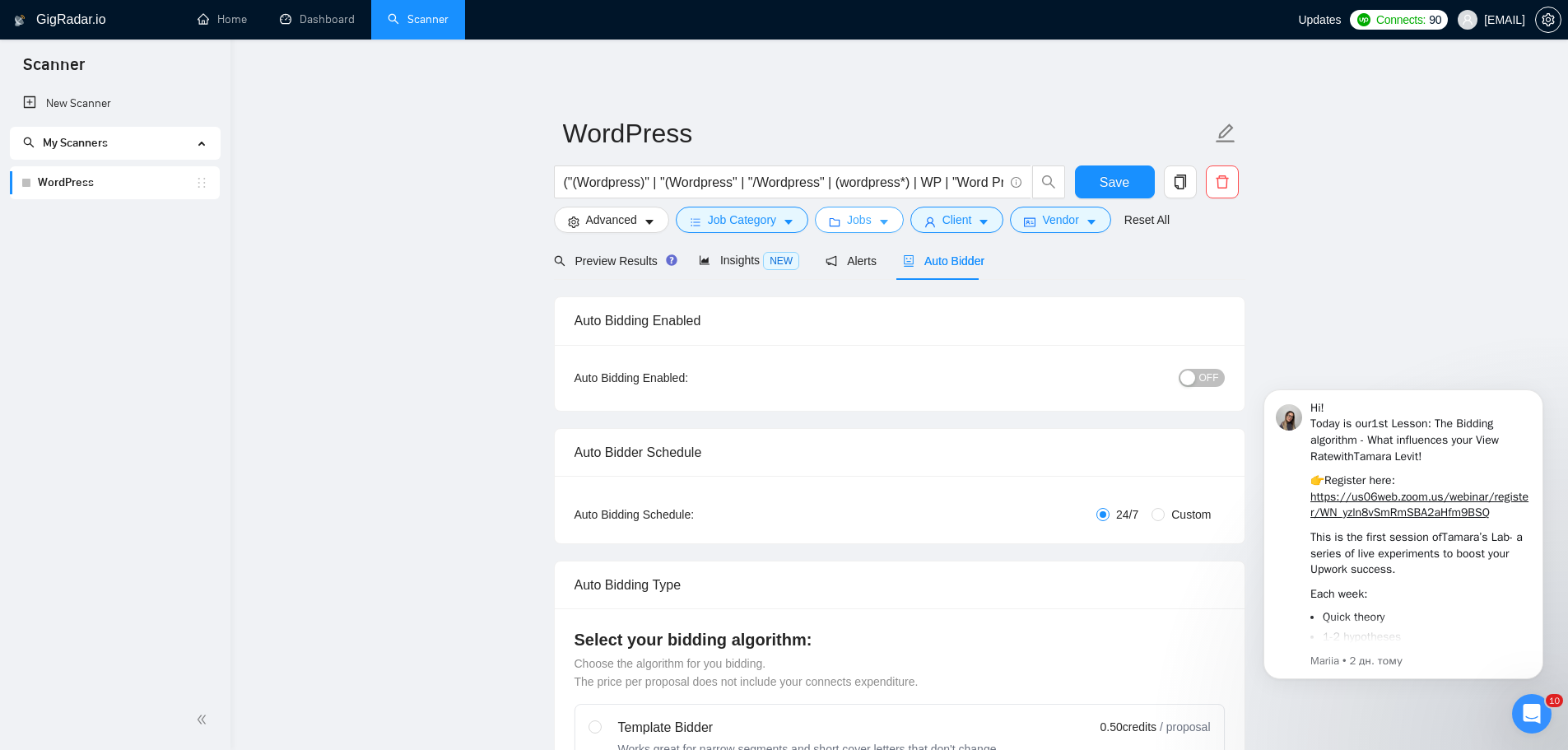 click on "Jobs" at bounding box center [859, 220] 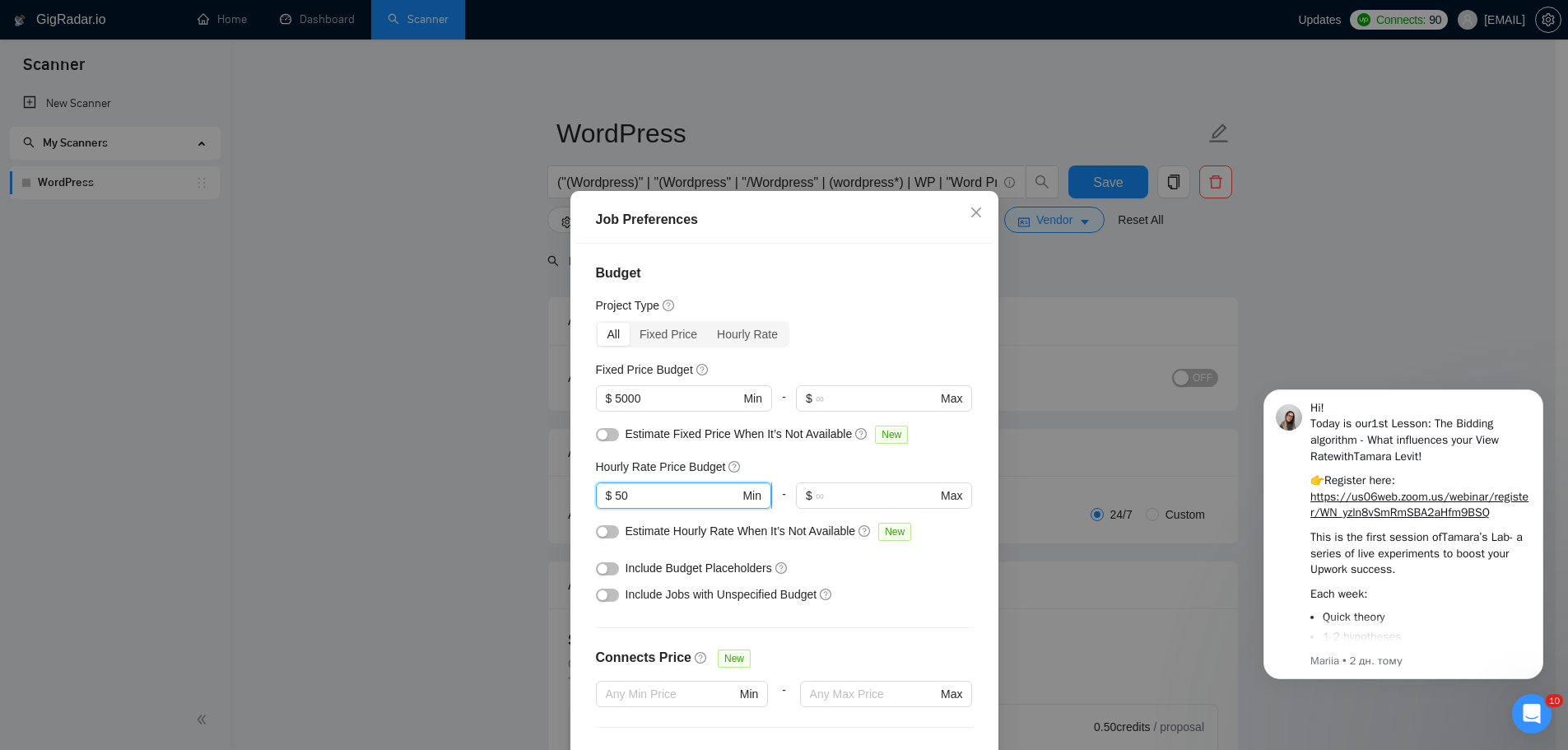 drag, startPoint x: 645, startPoint y: 498, endPoint x: 604, endPoint y: 508, distance: 42.2019 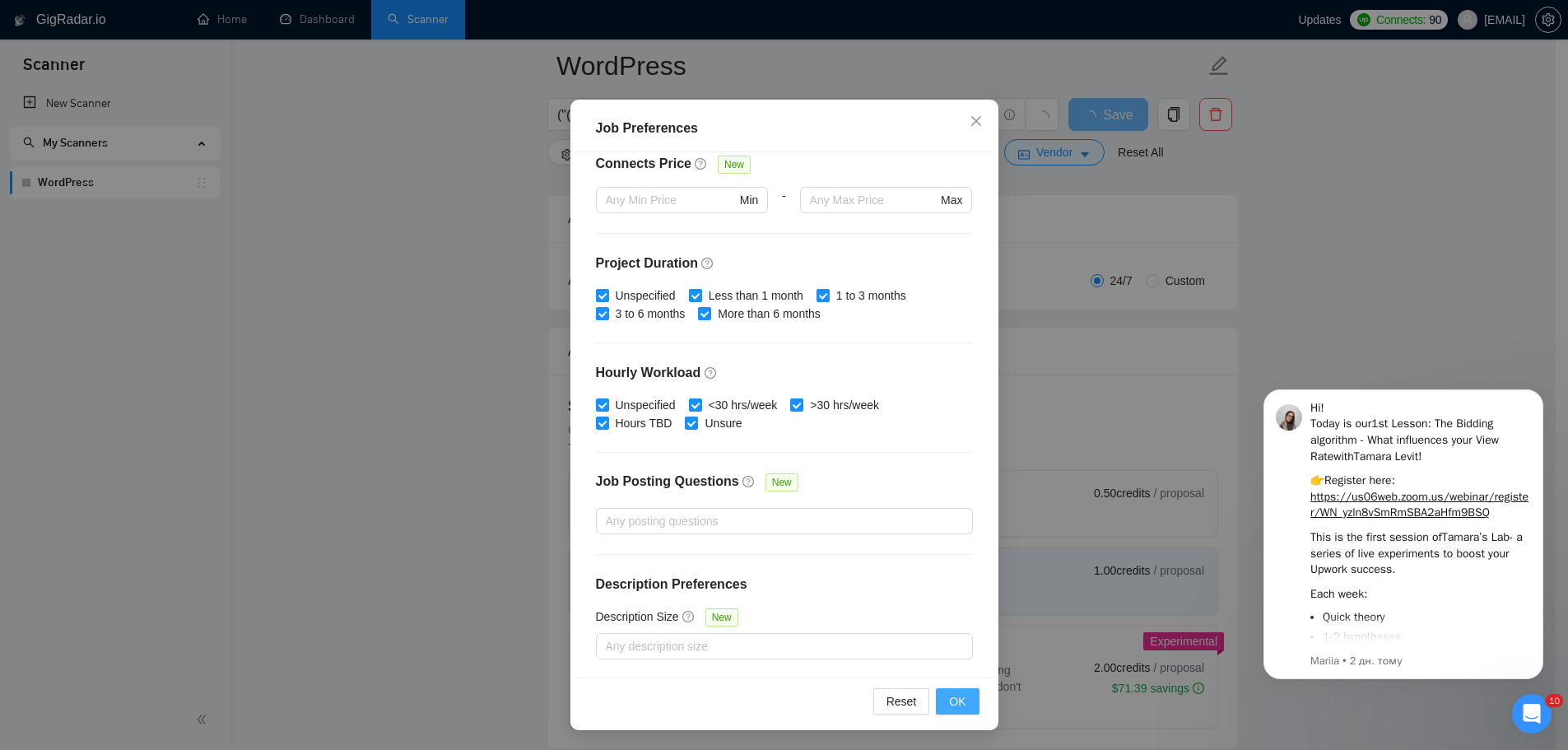 drag, startPoint x: 961, startPoint y: 701, endPoint x: 983, endPoint y: 659, distance: 47.413078 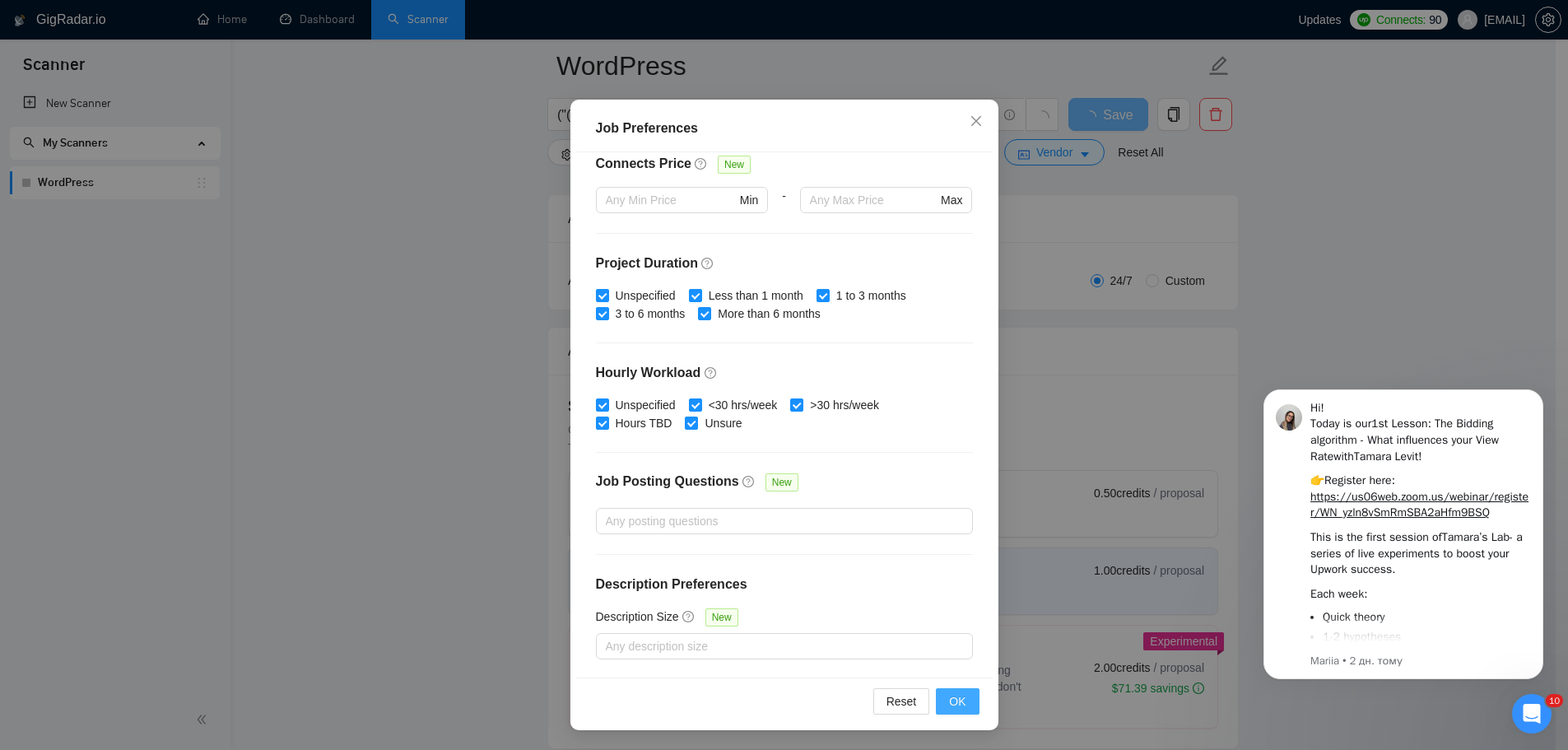 click on "OK" at bounding box center [957, 701] 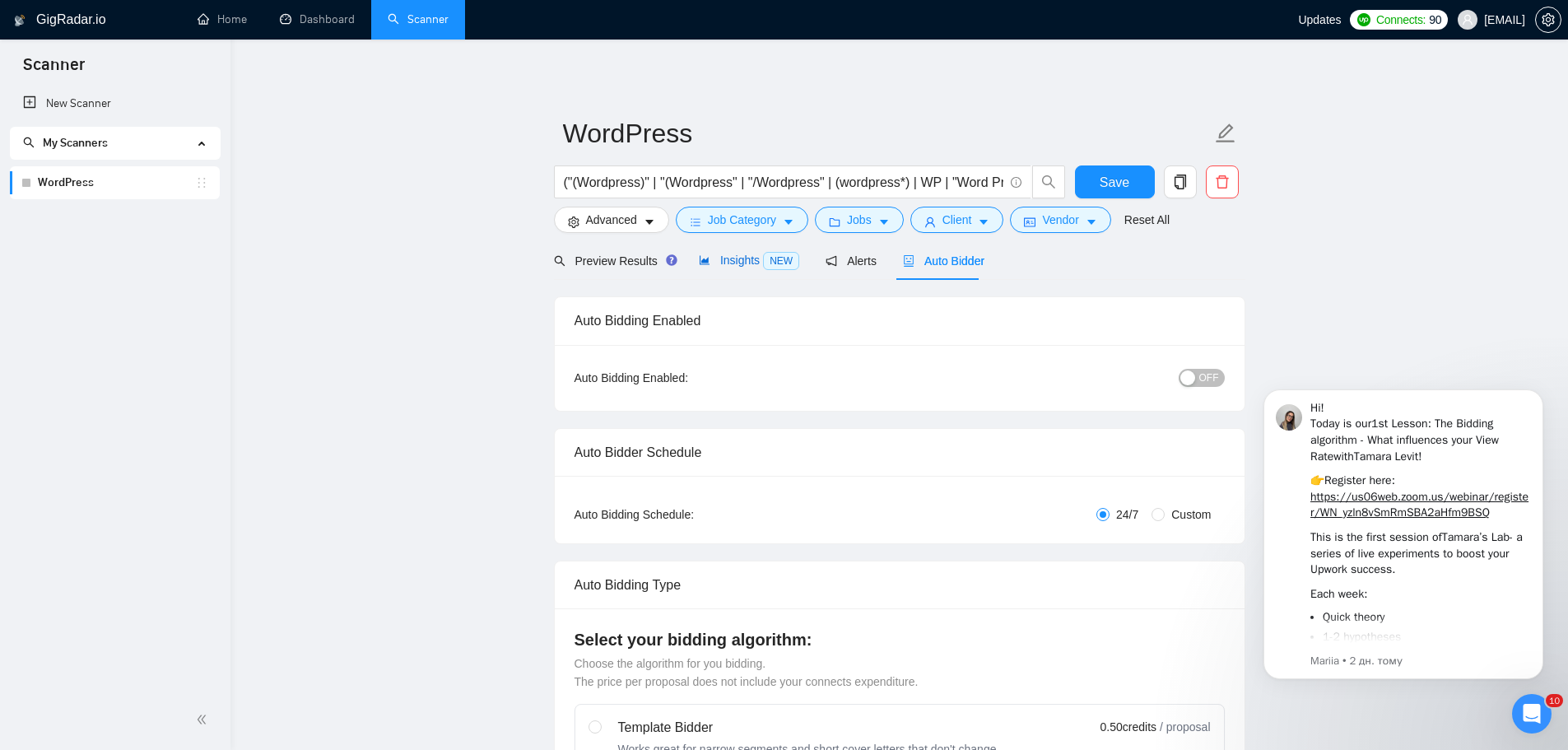 click on "Insights NEW" at bounding box center (749, 260) 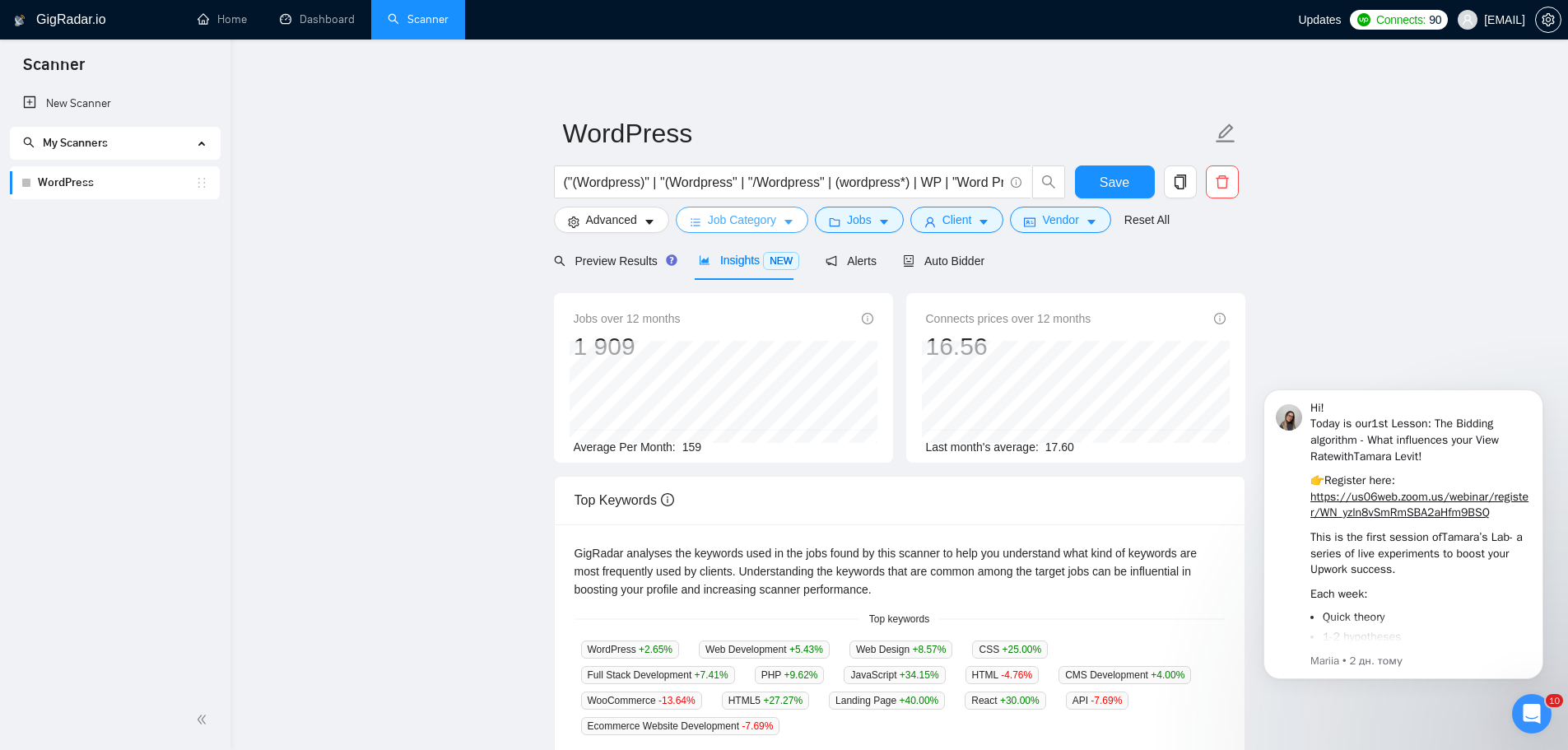 click on "Job Category" at bounding box center (742, 220) 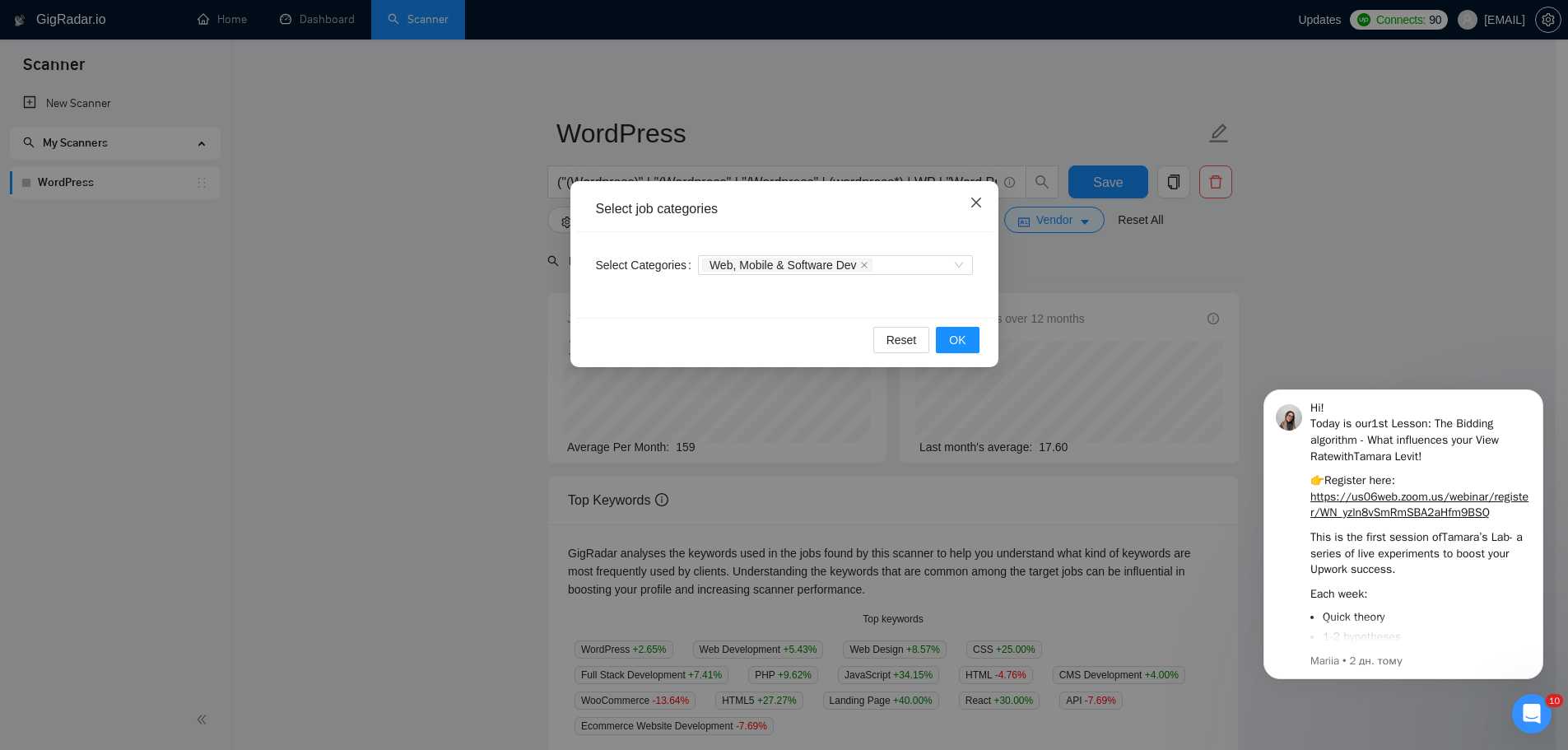 click at bounding box center (976, 203) 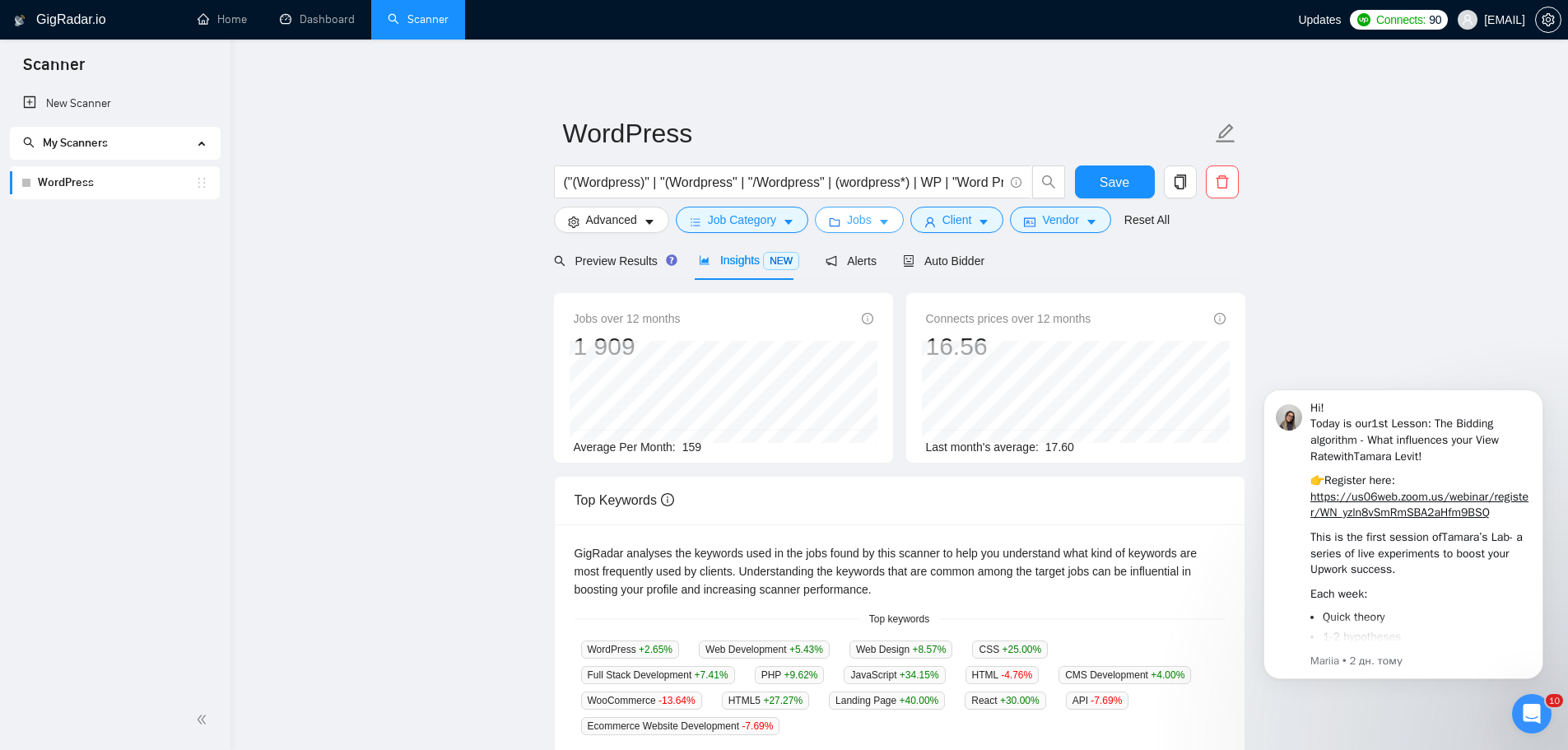 click on "Jobs" at bounding box center [859, 220] 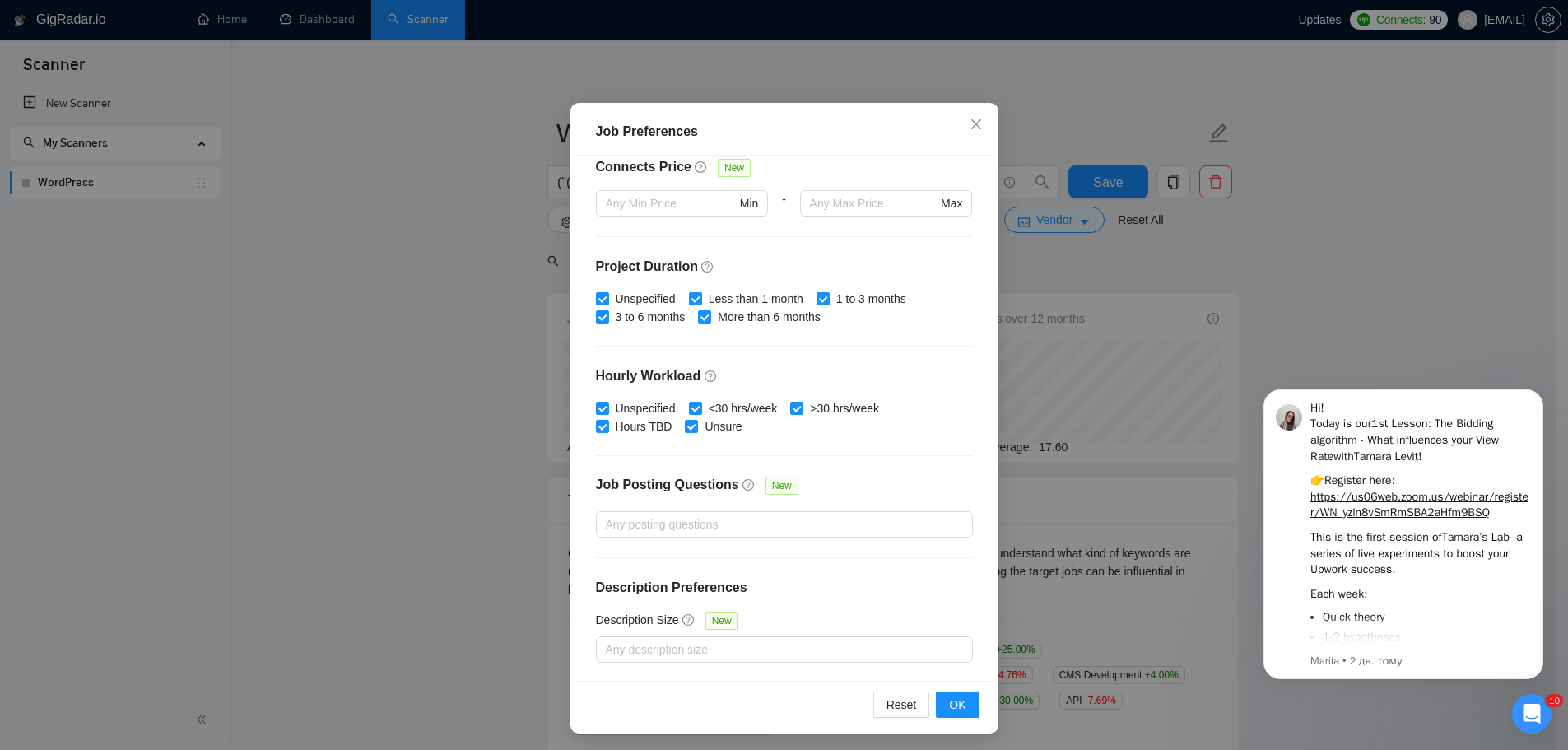 scroll, scrollTop: 91, scrollLeft: 0, axis: vertical 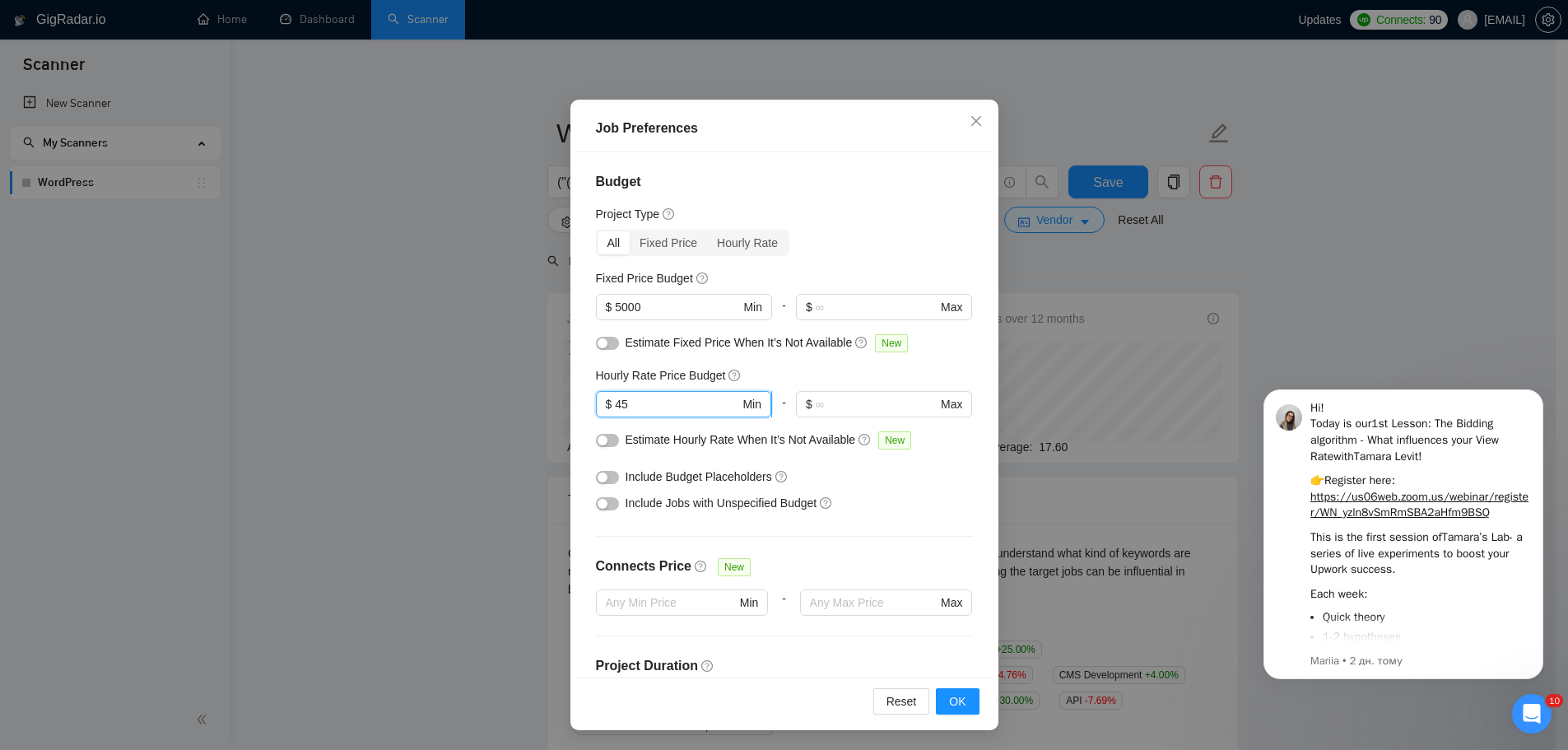click on "45" at bounding box center (677, 404) 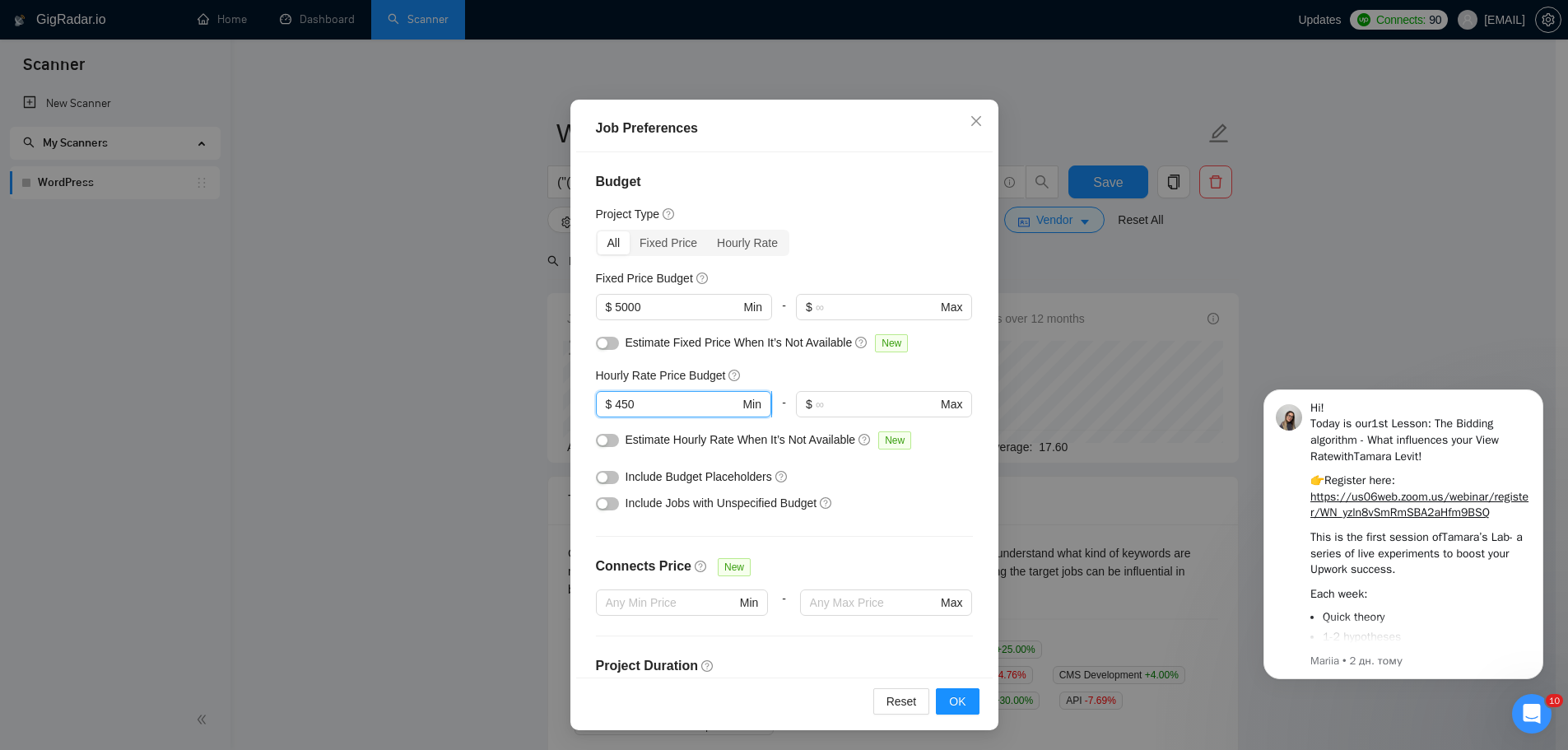 click on "450" at bounding box center (677, 404) 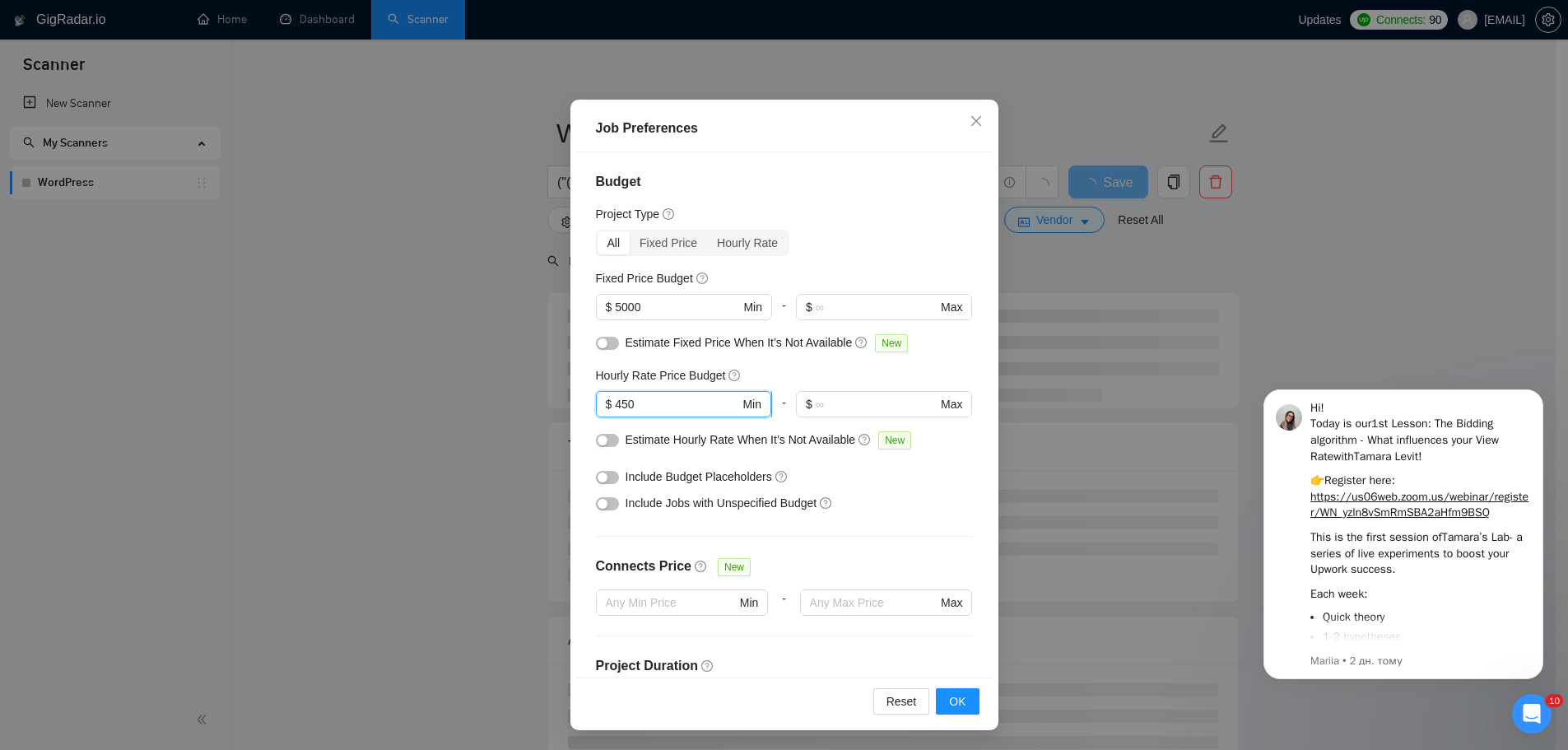 click on "450" at bounding box center [677, 404] 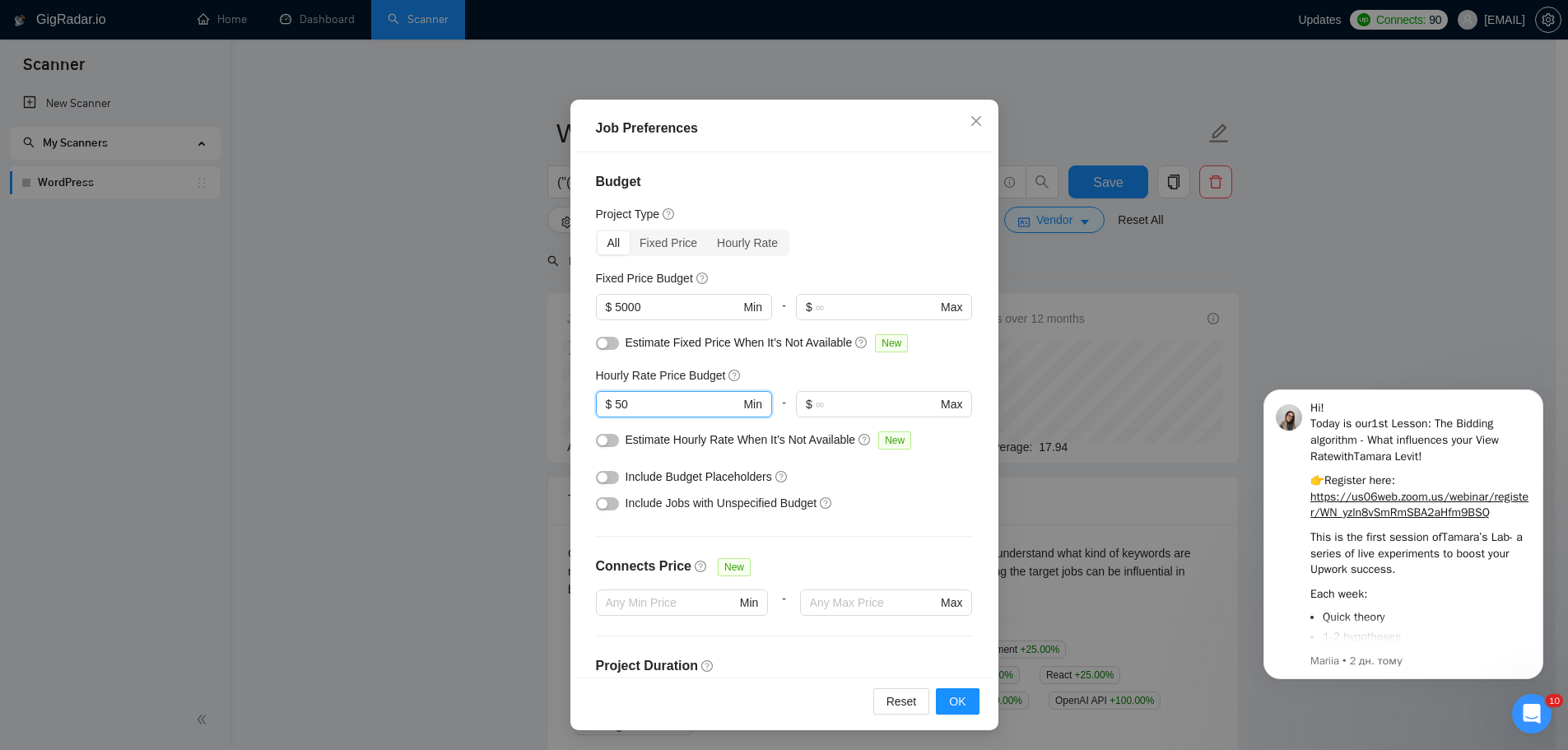 type on "50" 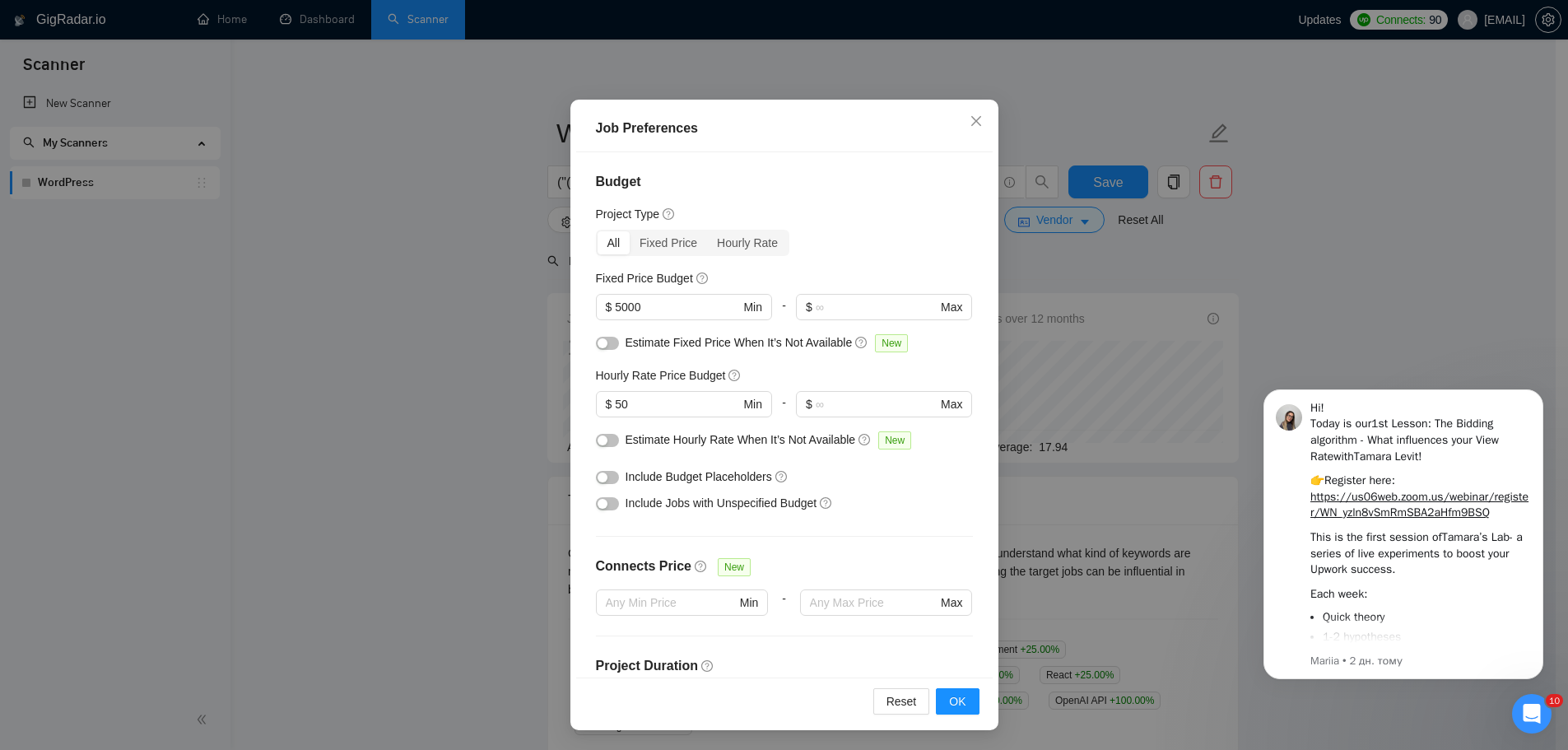 click on "Reset OK" at bounding box center (784, 701) 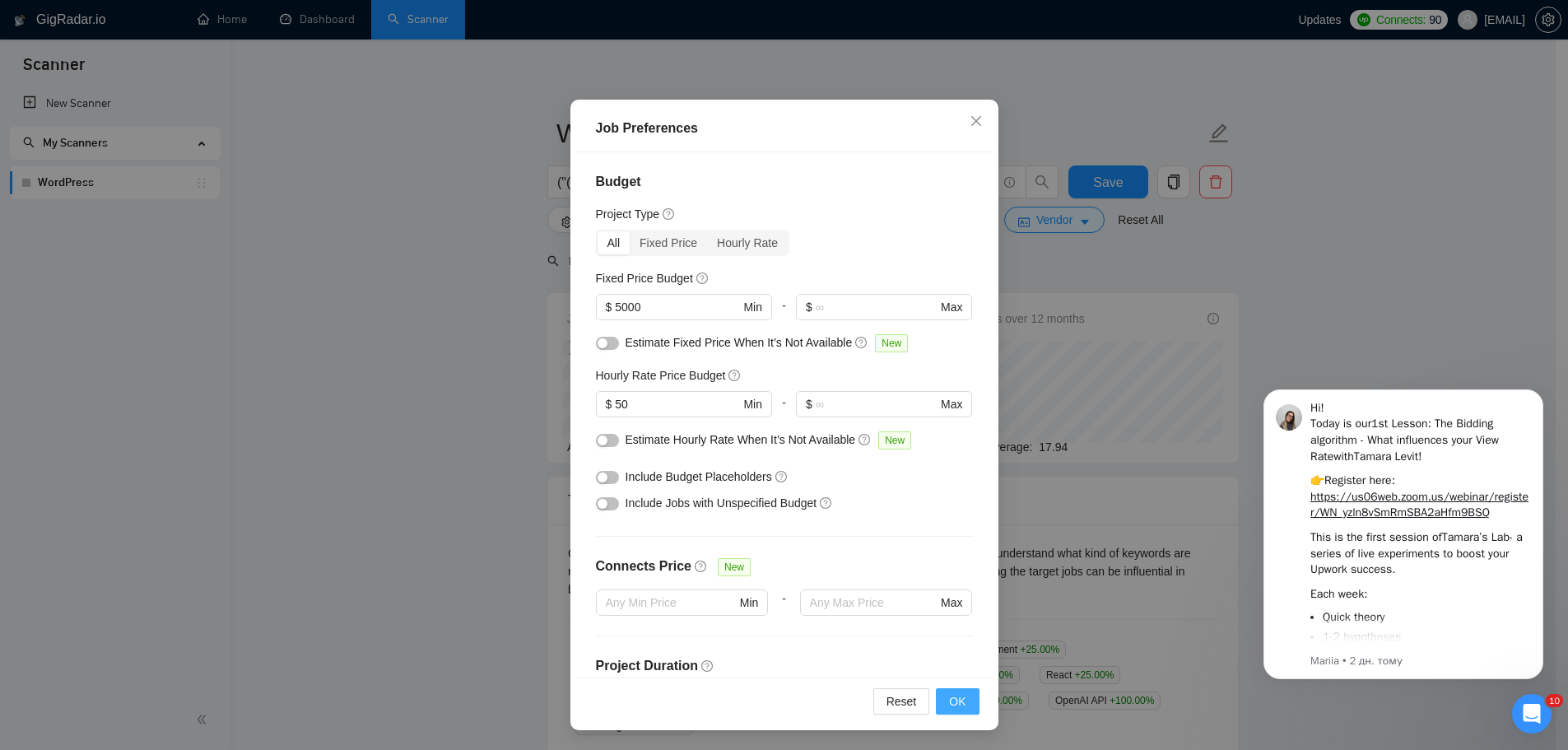 click on "OK" at bounding box center (957, 701) 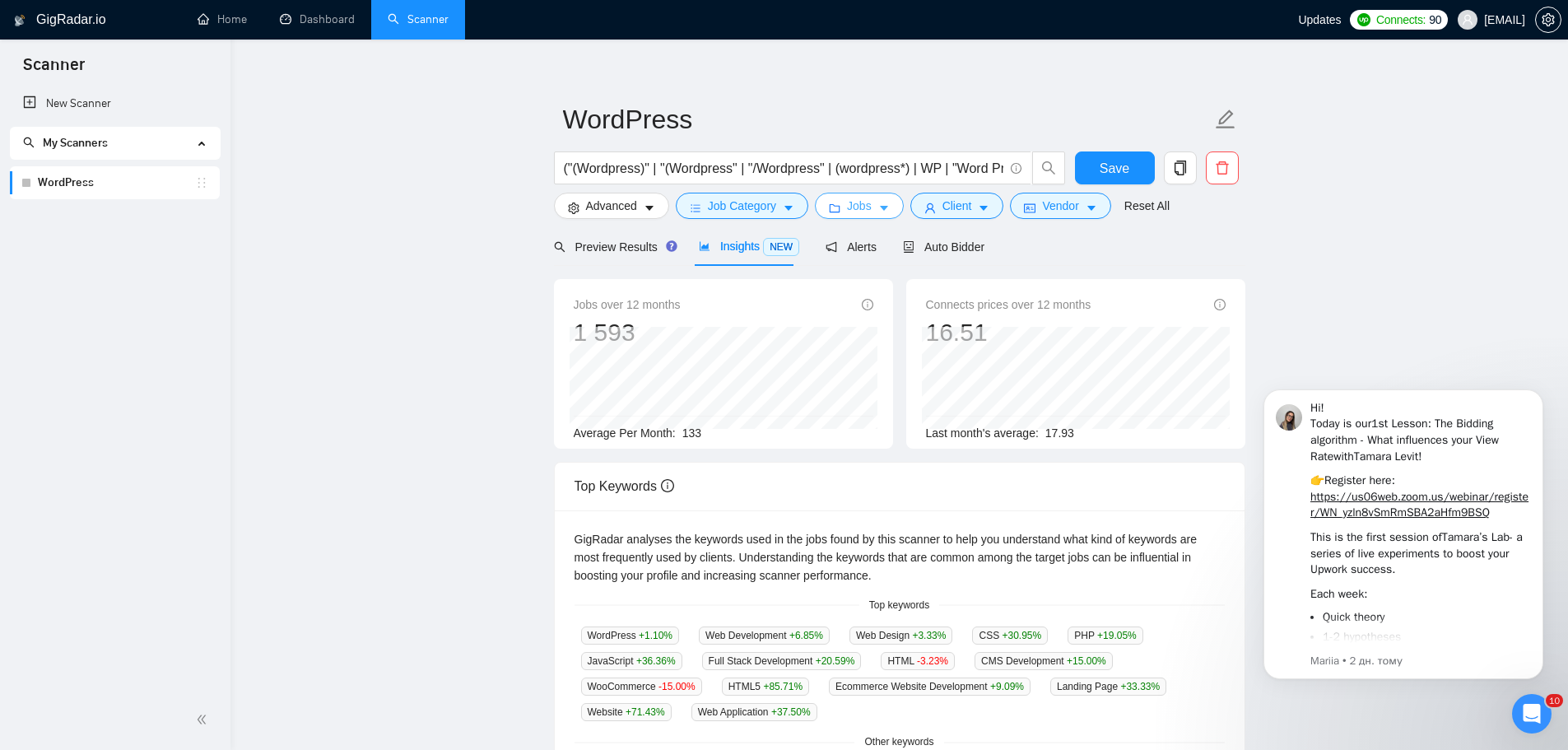 scroll, scrollTop: 0, scrollLeft: 0, axis: both 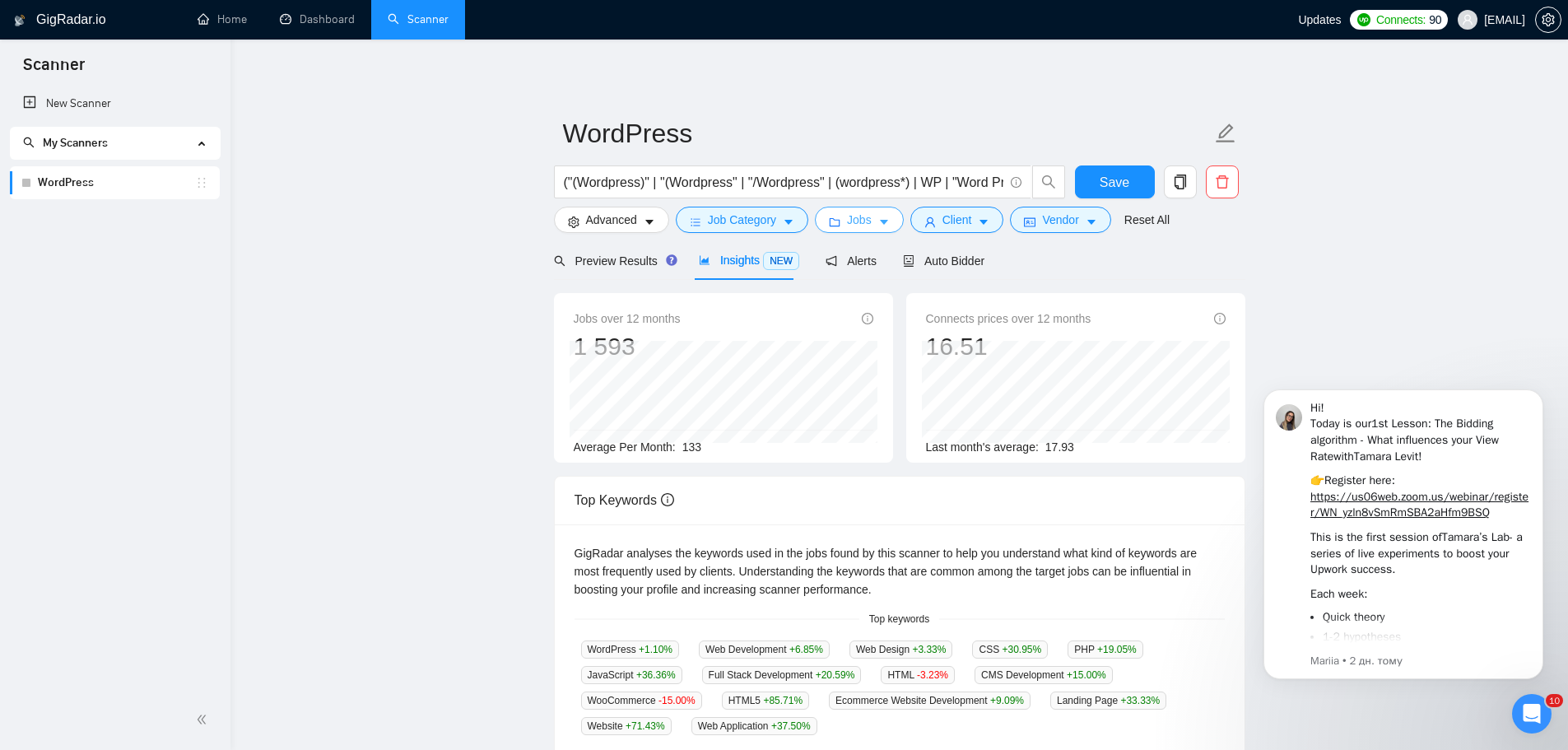 click on "Jobs" at bounding box center (859, 220) 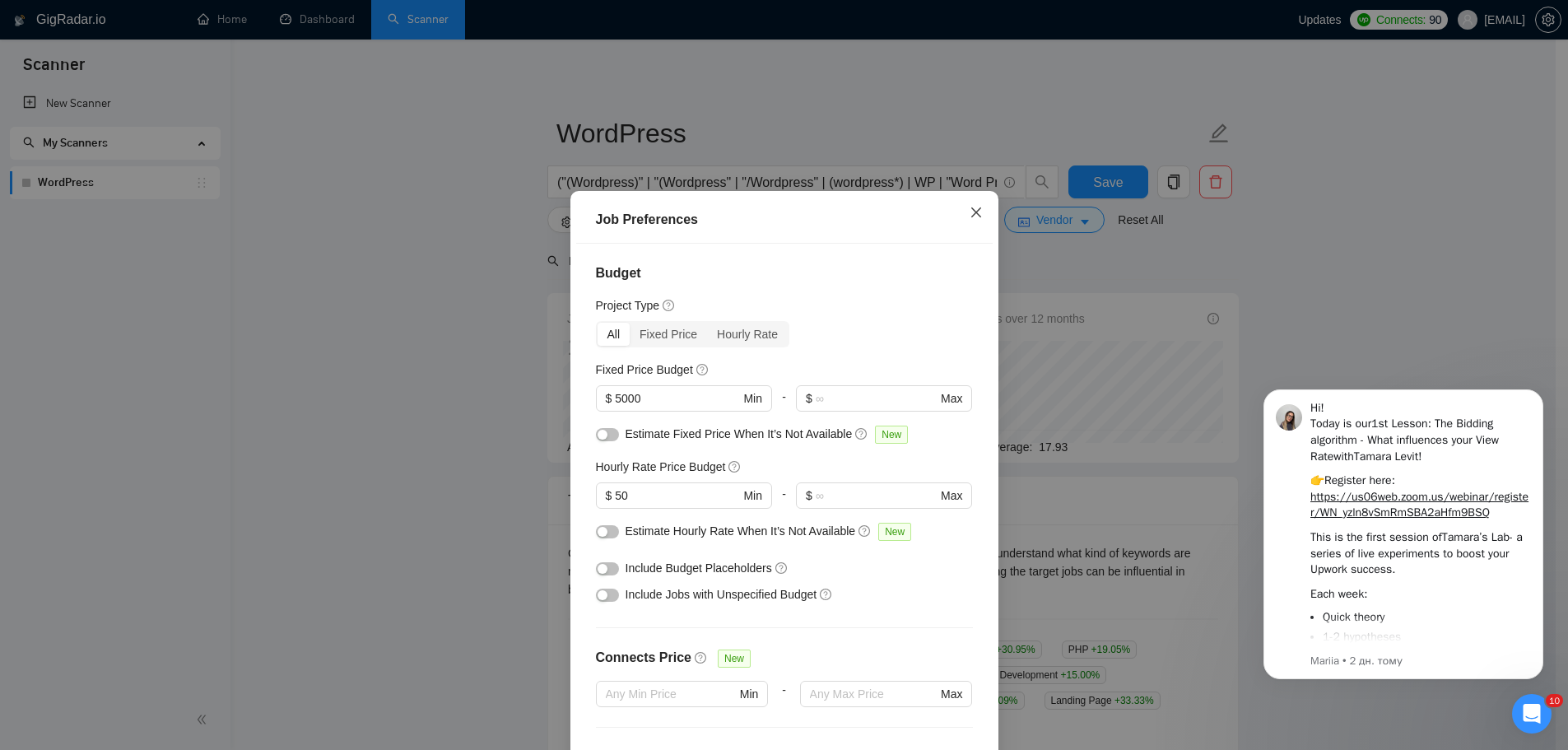 click 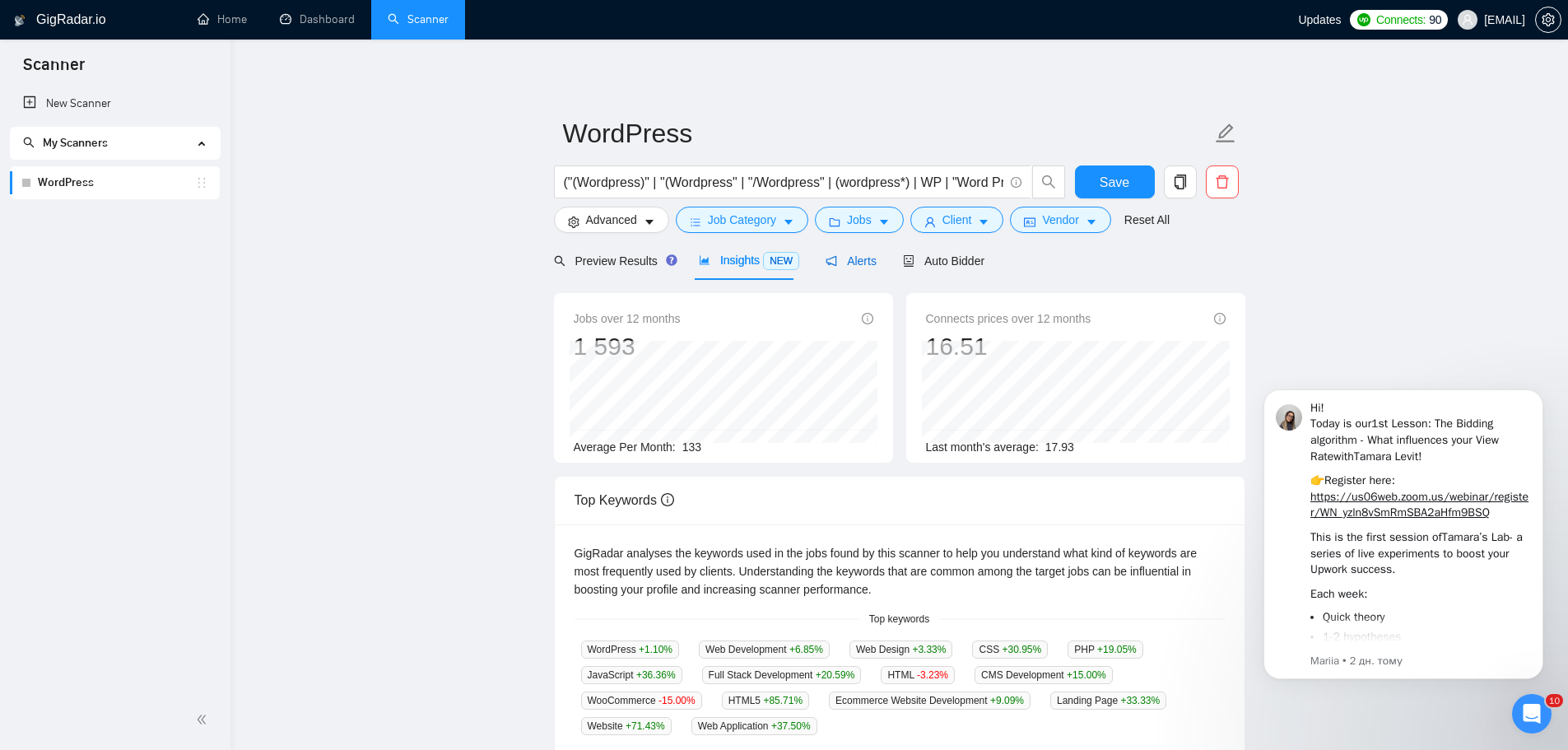 click on "Alerts" at bounding box center [851, 261] 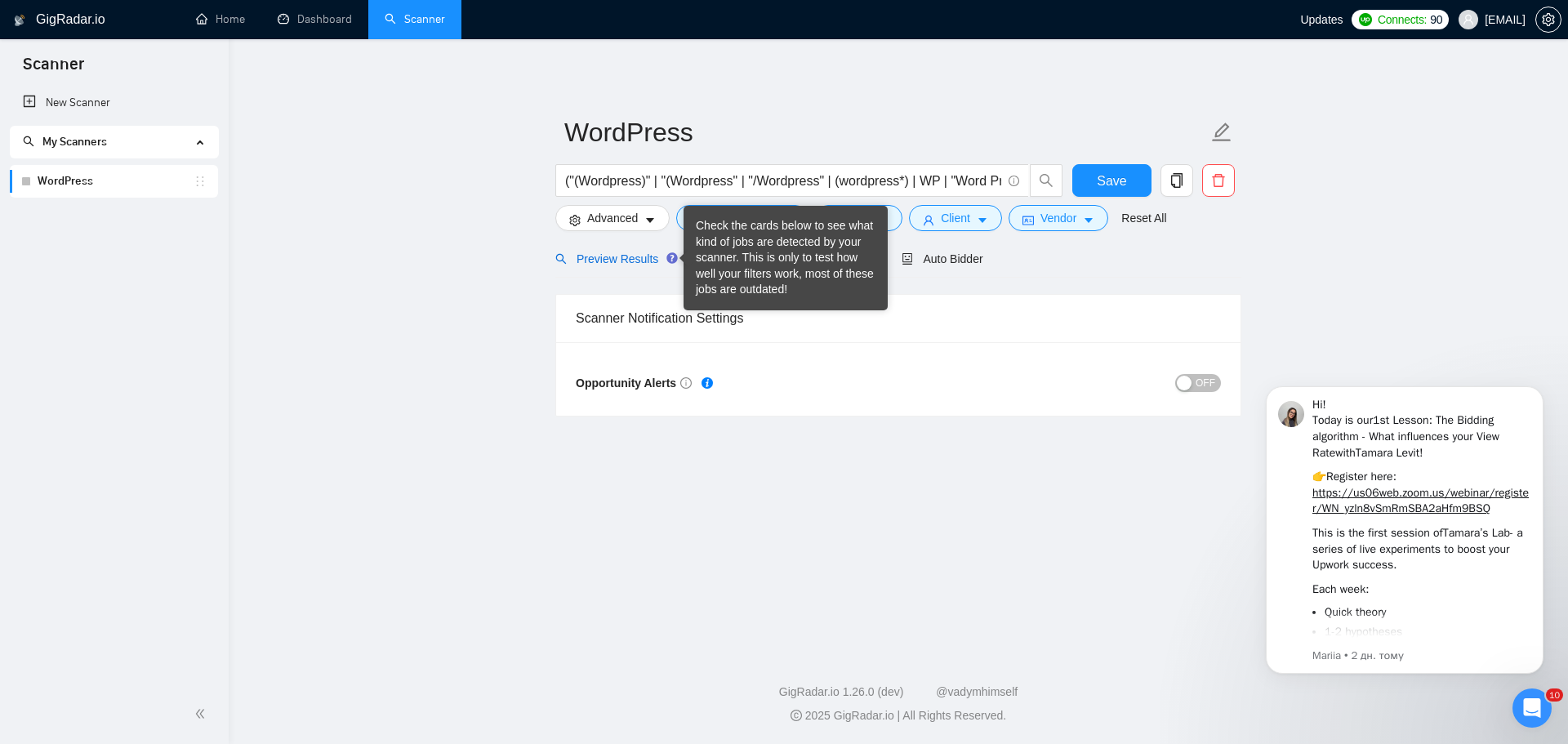 click on "Preview Results" at bounding box center (614, 259) 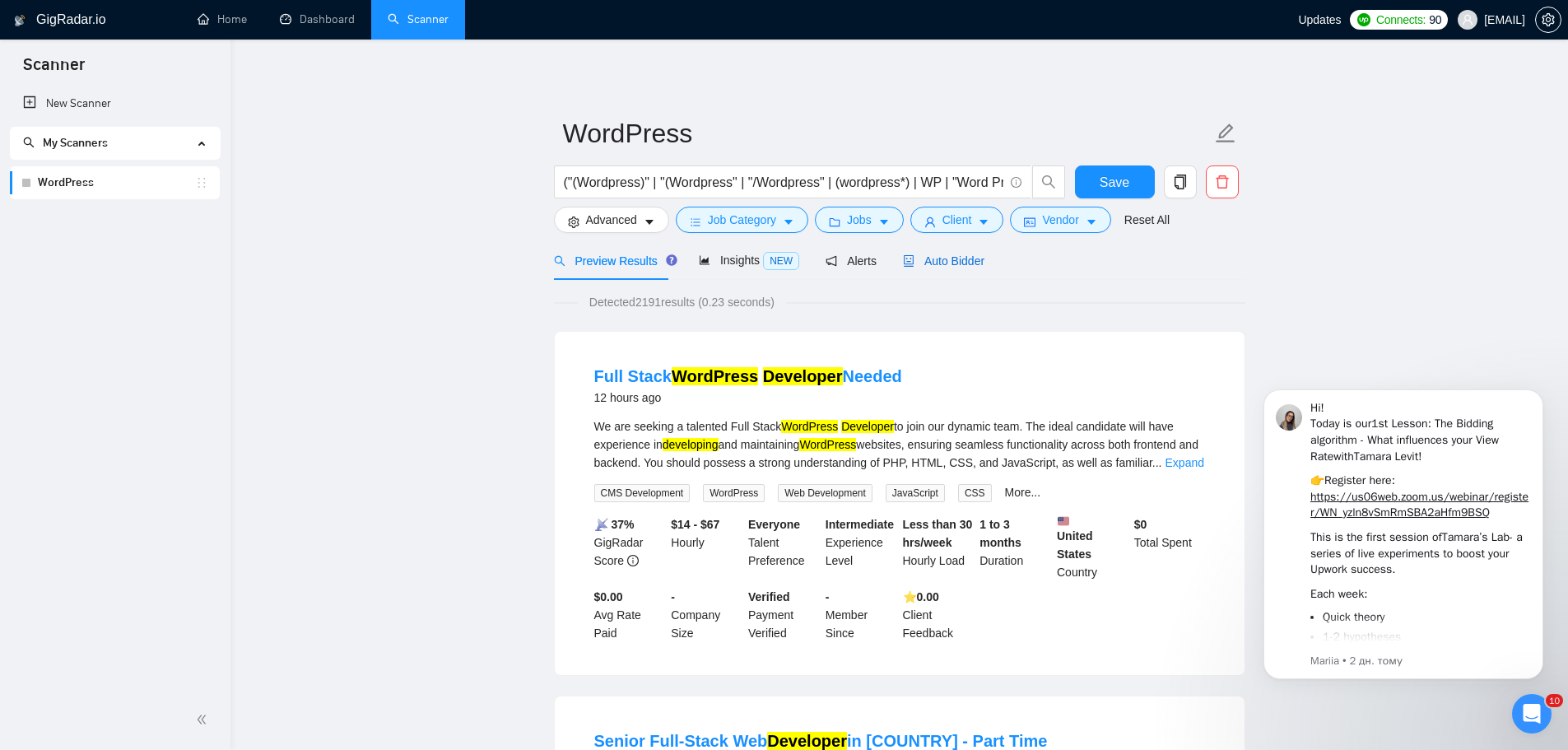 click on "Auto Bidder" at bounding box center (943, 261) 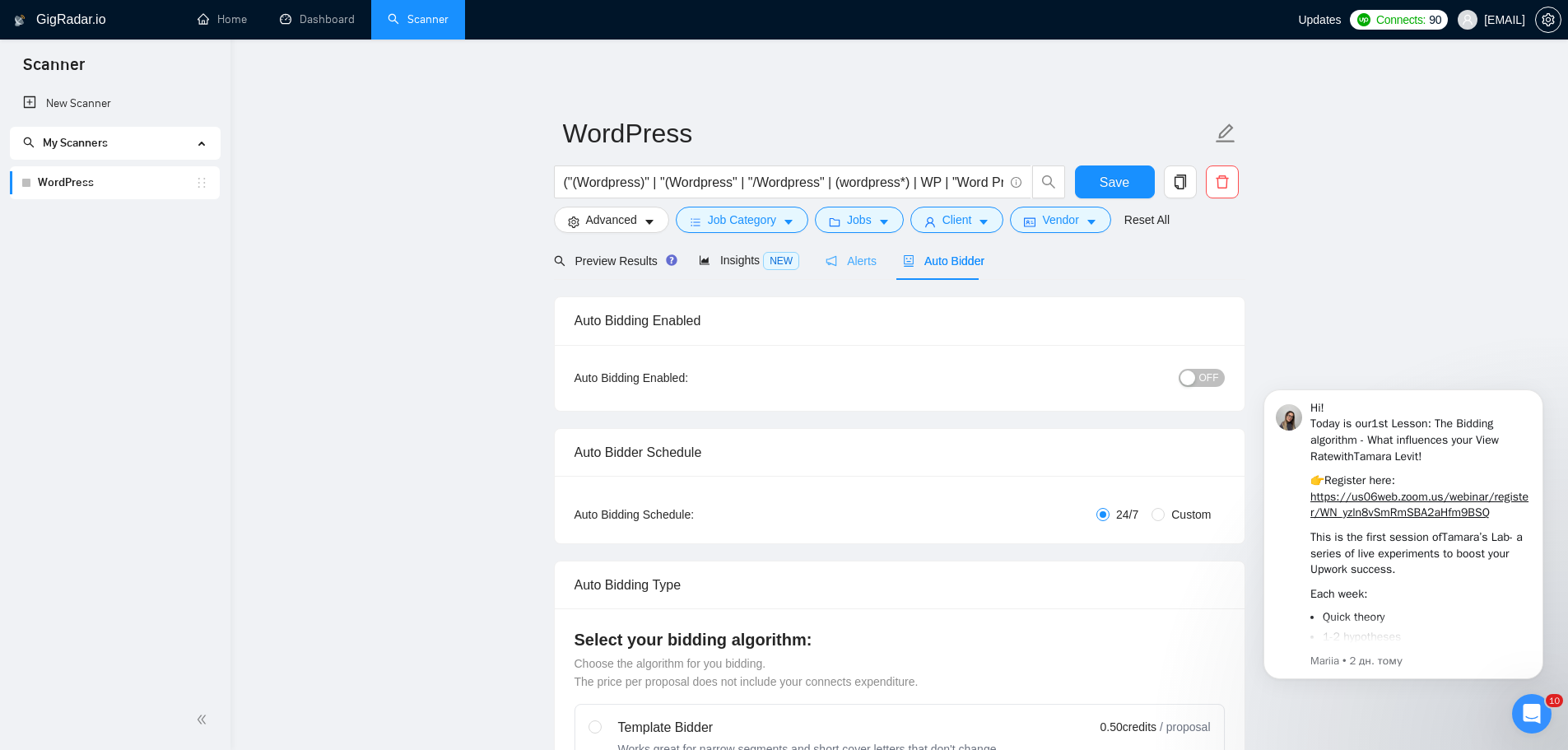 type 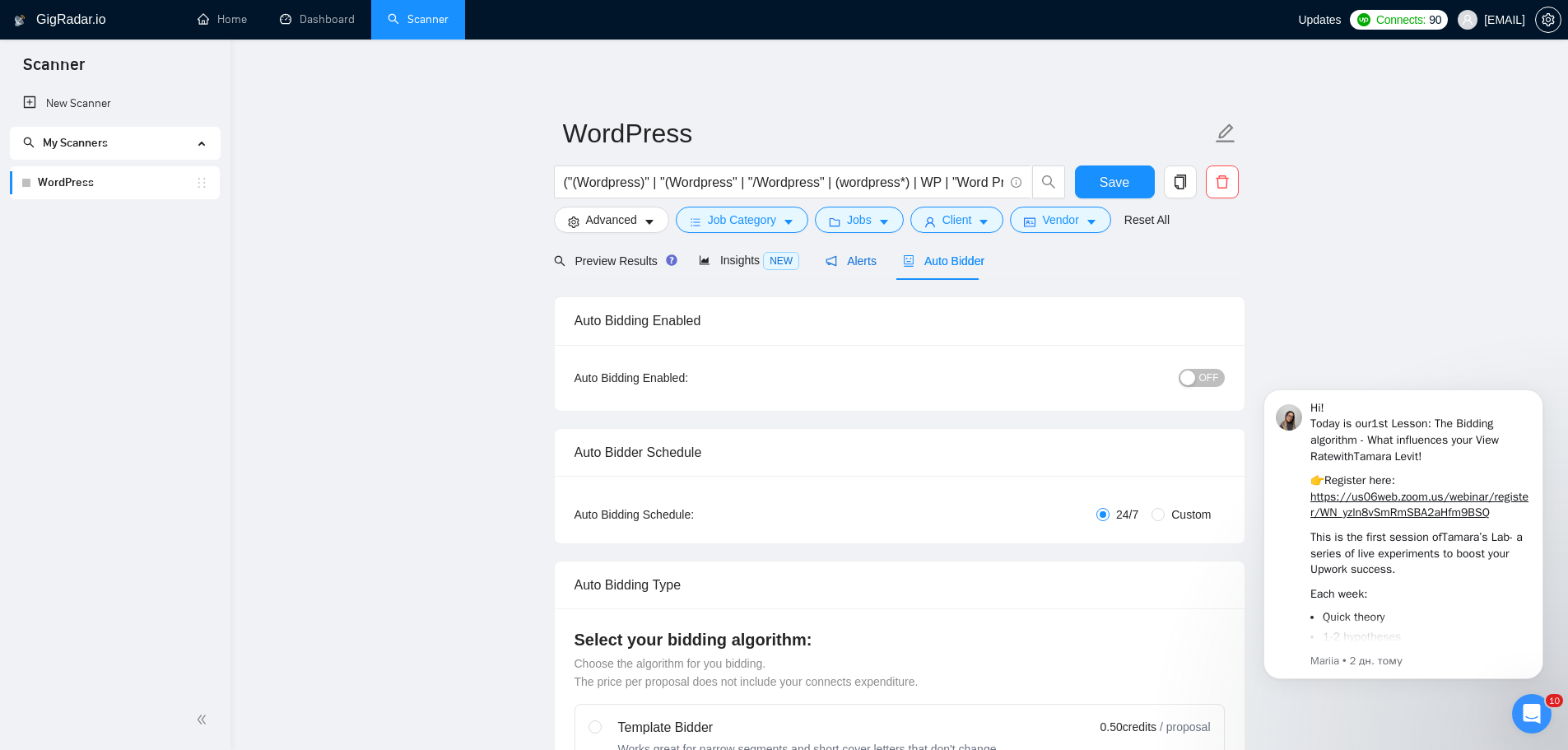 click on "Alerts" at bounding box center [851, 261] 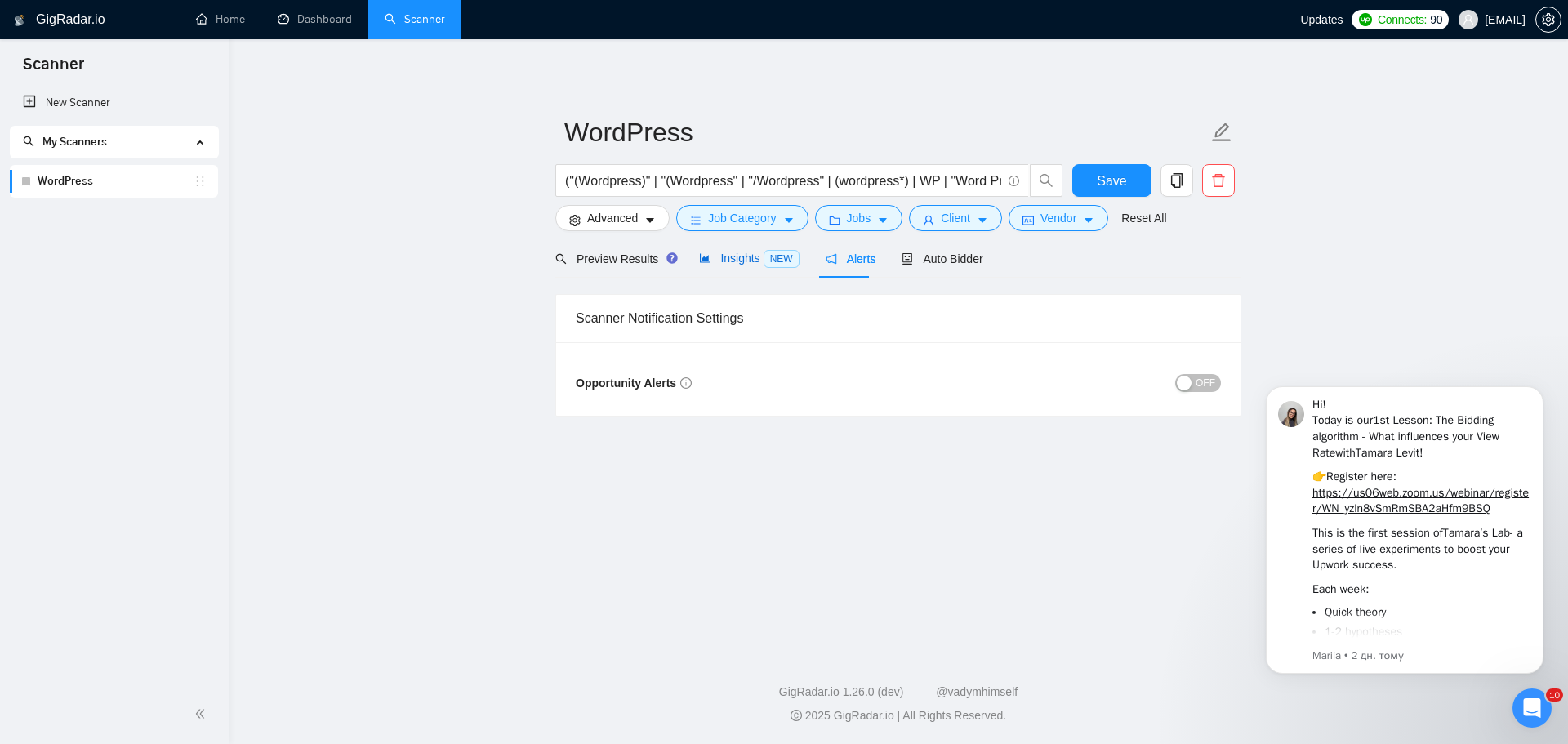 click on "Insights NEW" at bounding box center (749, 258) 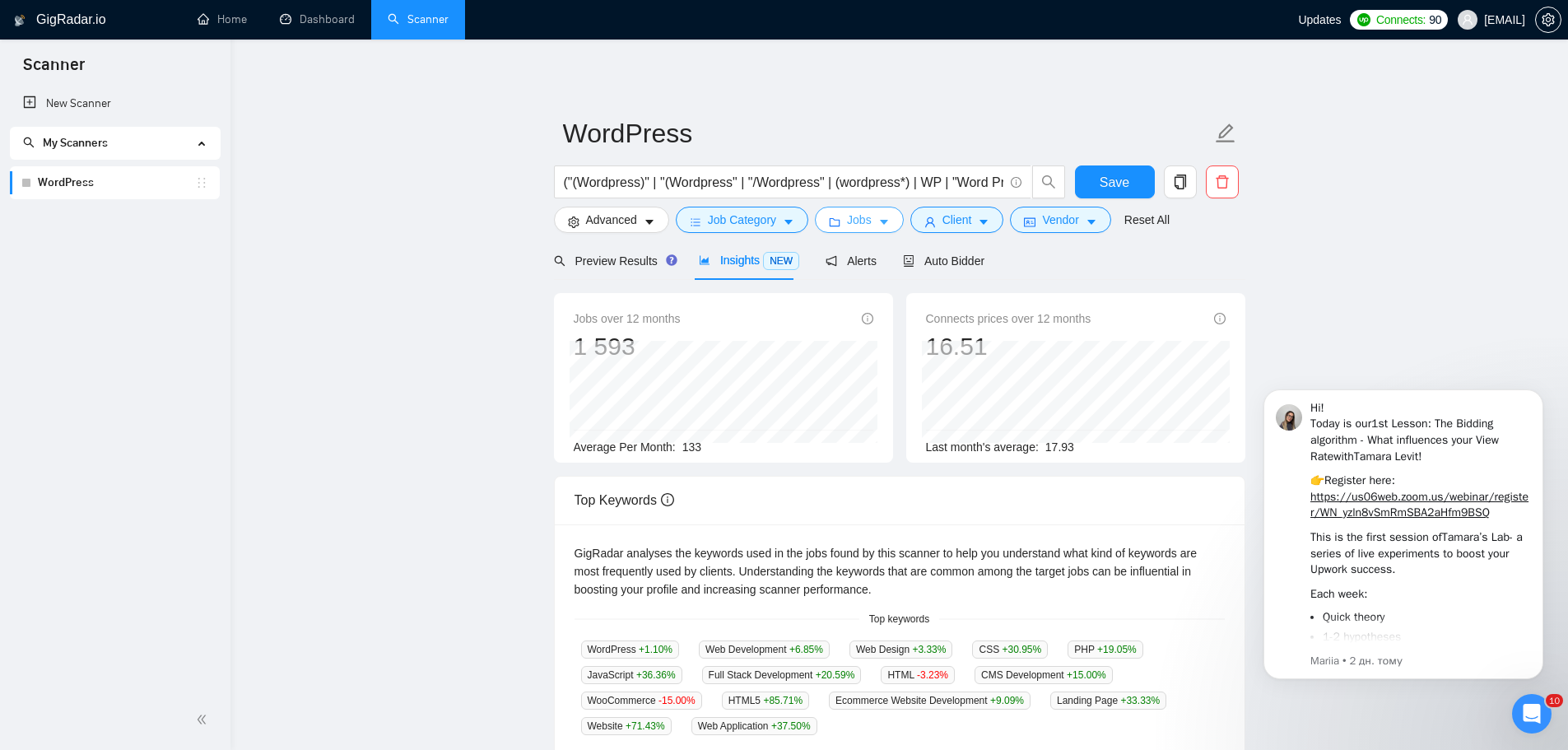 click on "Jobs" at bounding box center (859, 220) 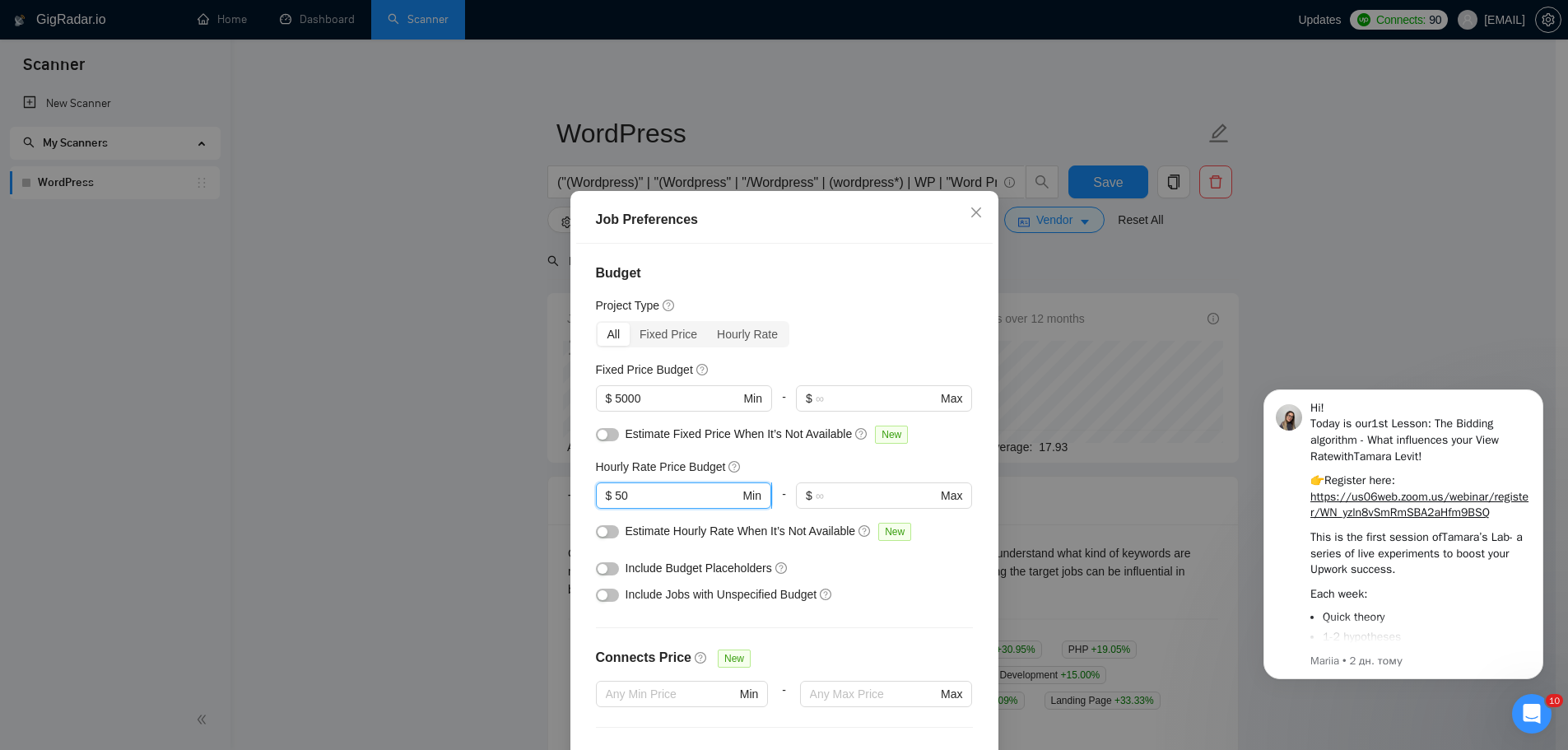 drag, startPoint x: 630, startPoint y: 496, endPoint x: 611, endPoint y: 499, distance: 19.235384 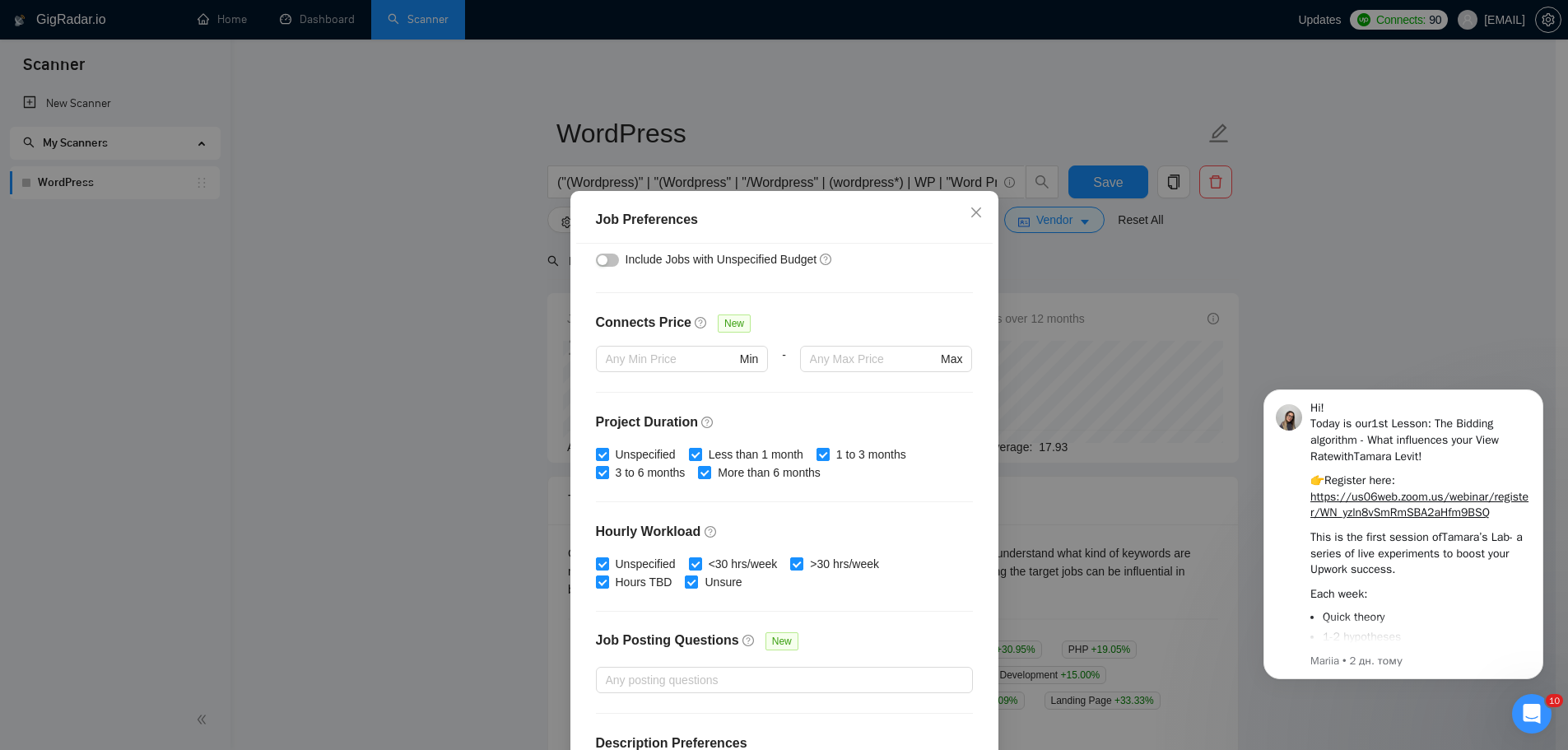 scroll, scrollTop: 403, scrollLeft: 0, axis: vertical 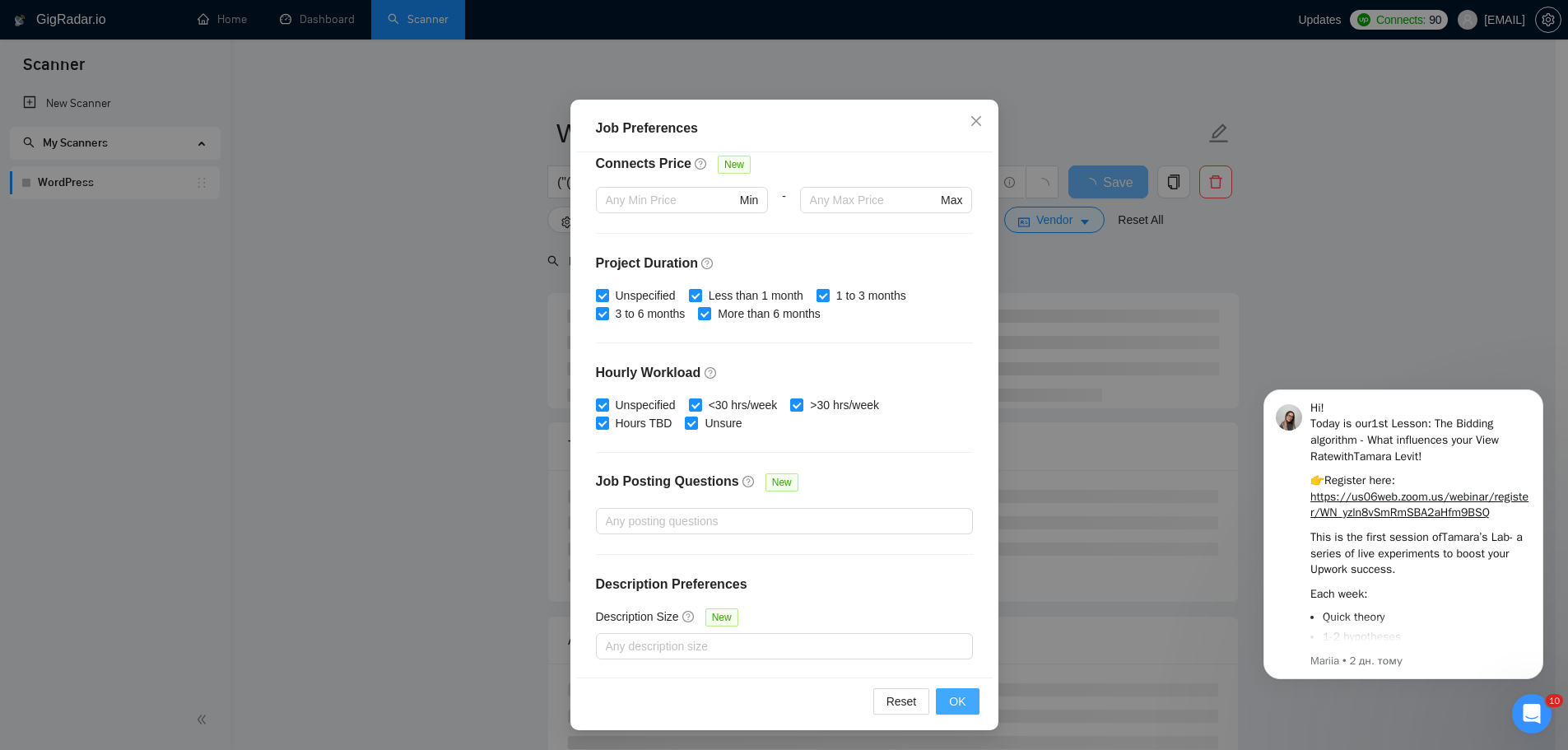 click on "OK" at bounding box center (957, 701) 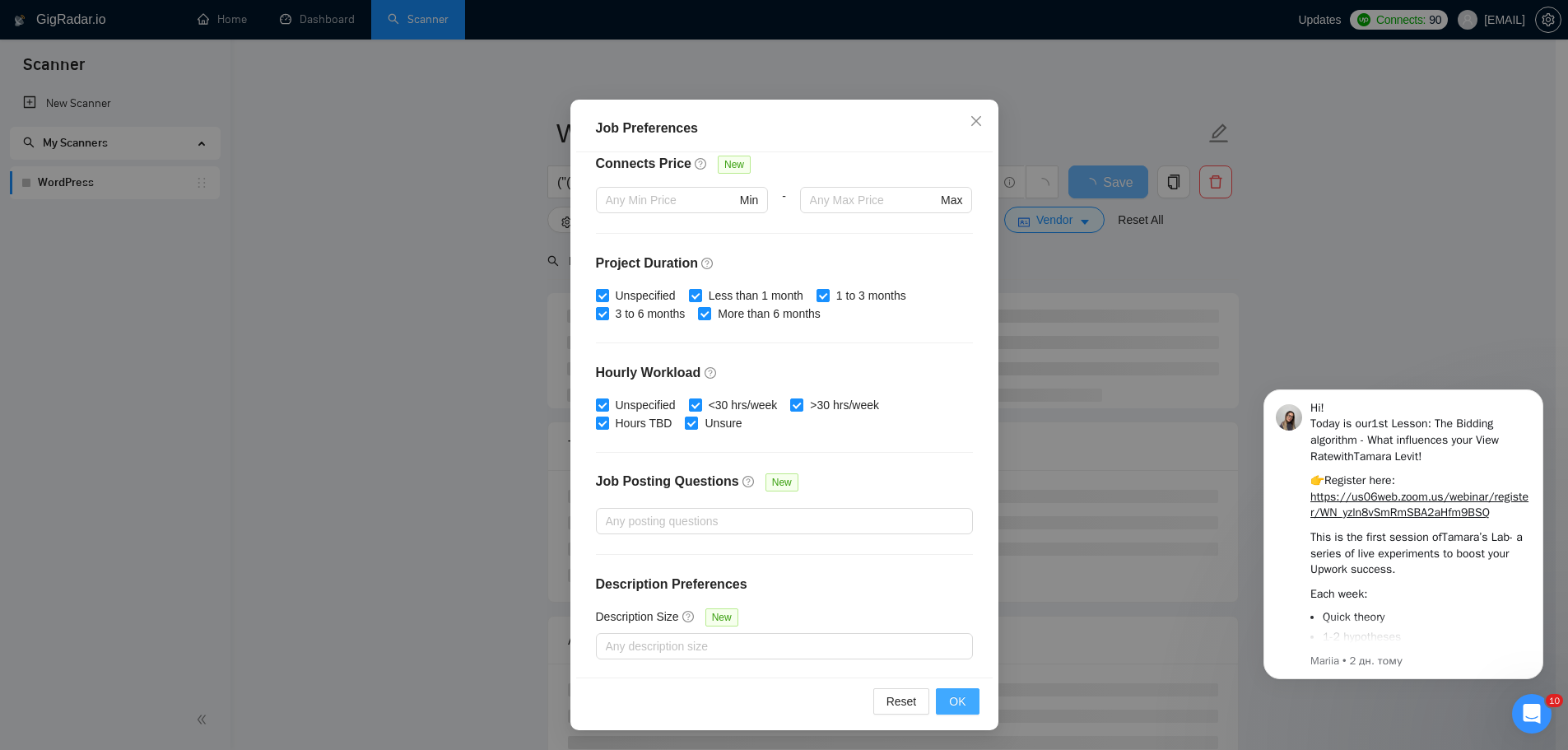 scroll, scrollTop: 0, scrollLeft: 0, axis: both 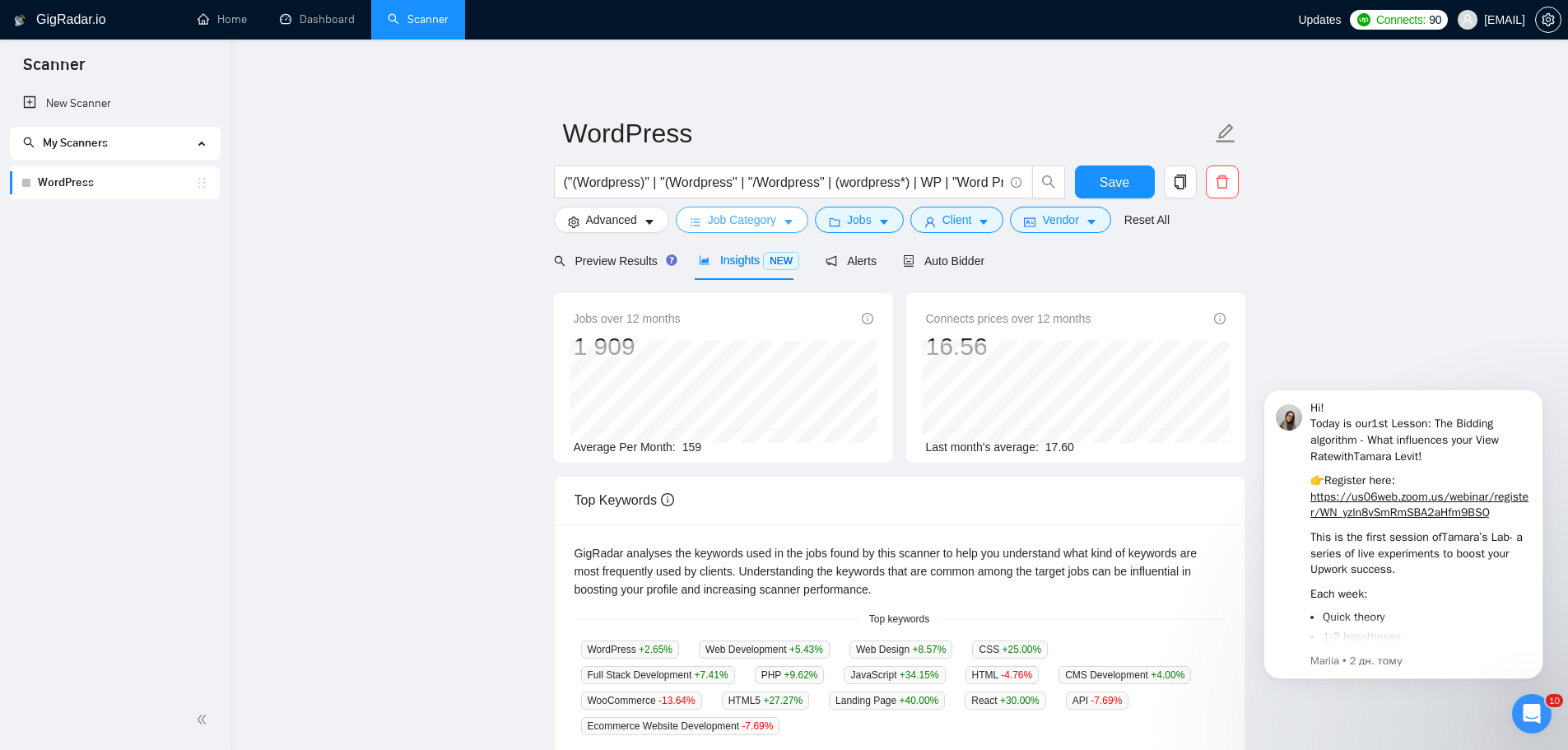 click on "Job Category" at bounding box center (742, 220) 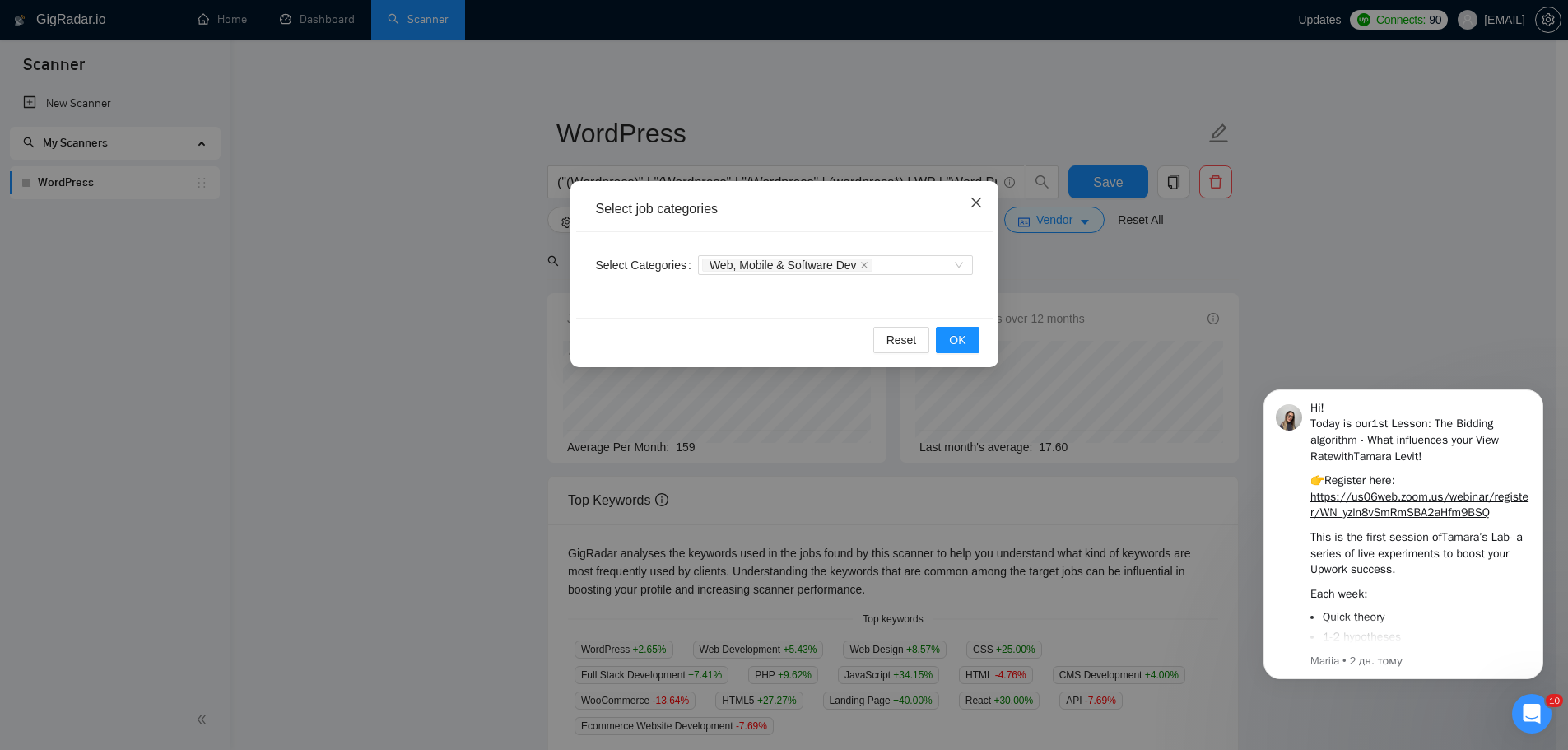click 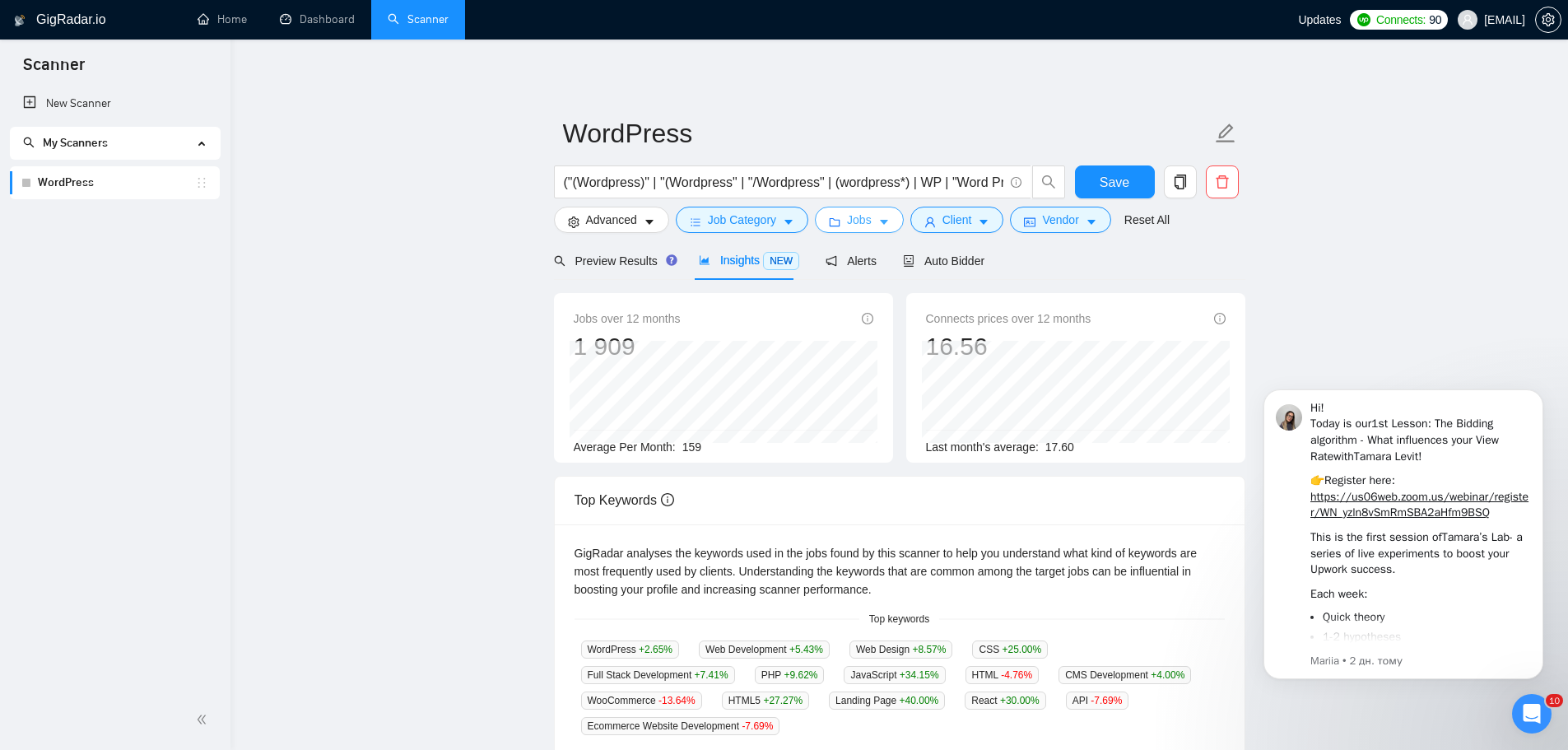 click on "Jobs" at bounding box center [859, 220] 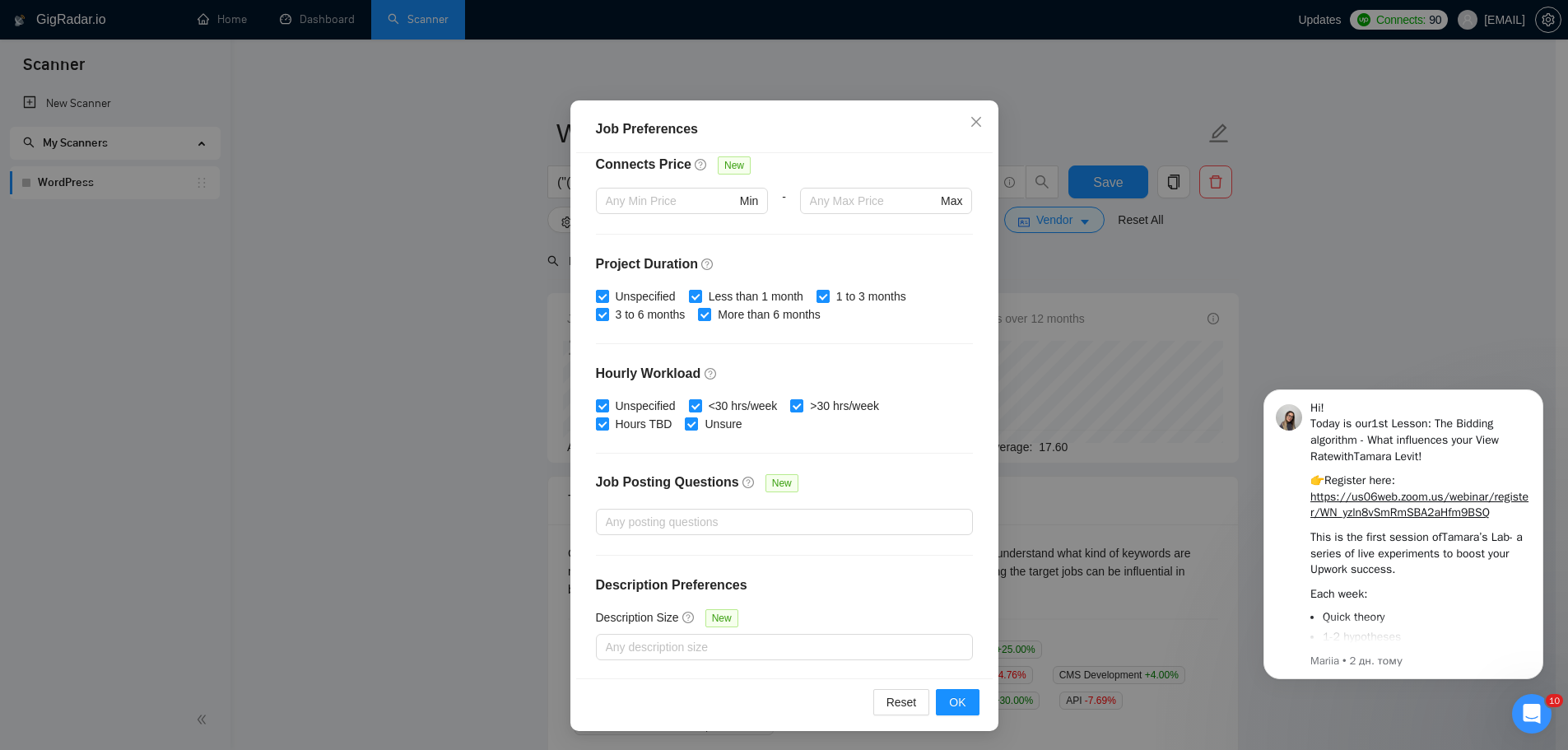 scroll, scrollTop: 91, scrollLeft: 0, axis: vertical 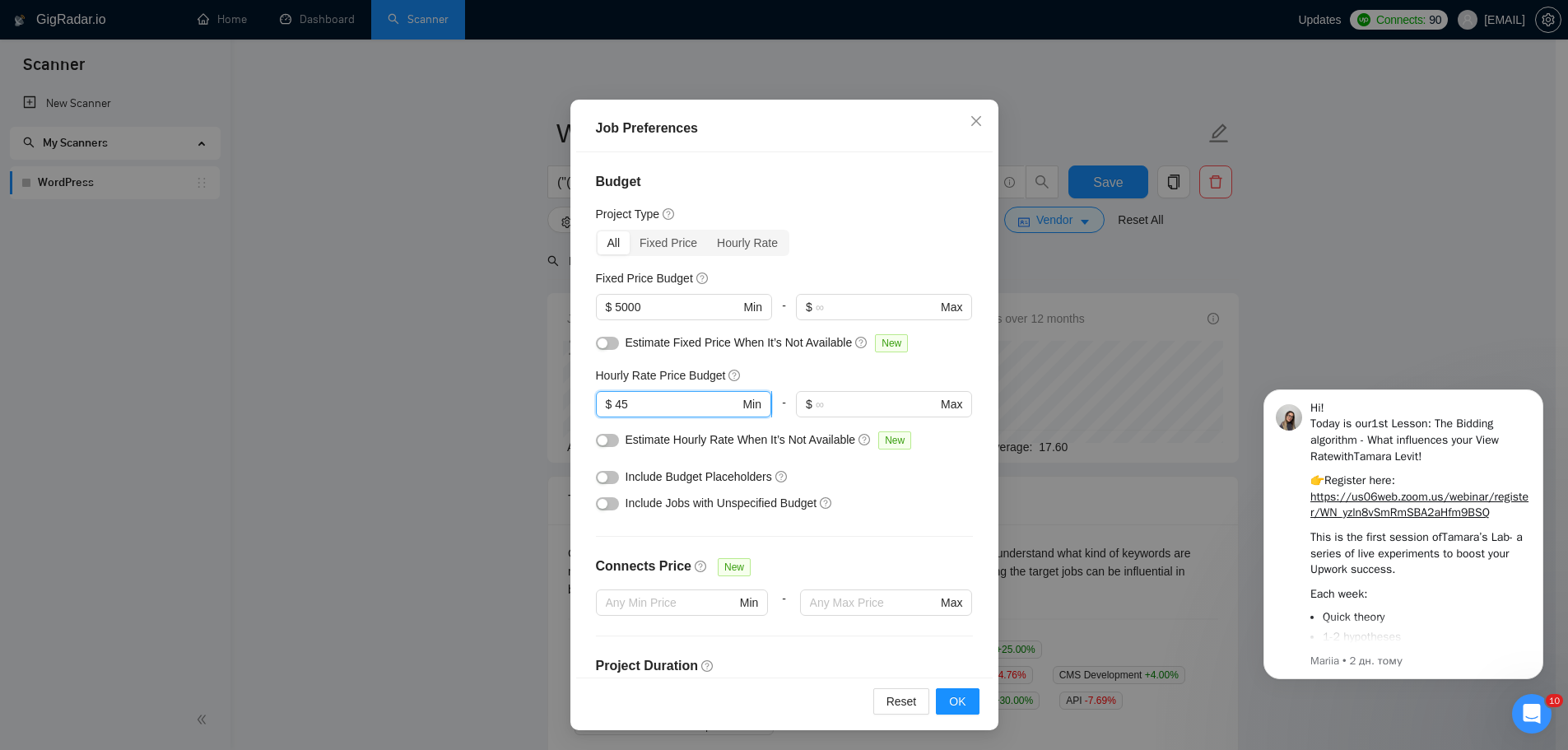 drag, startPoint x: 621, startPoint y: 407, endPoint x: 604, endPoint y: 409, distance: 17.117243 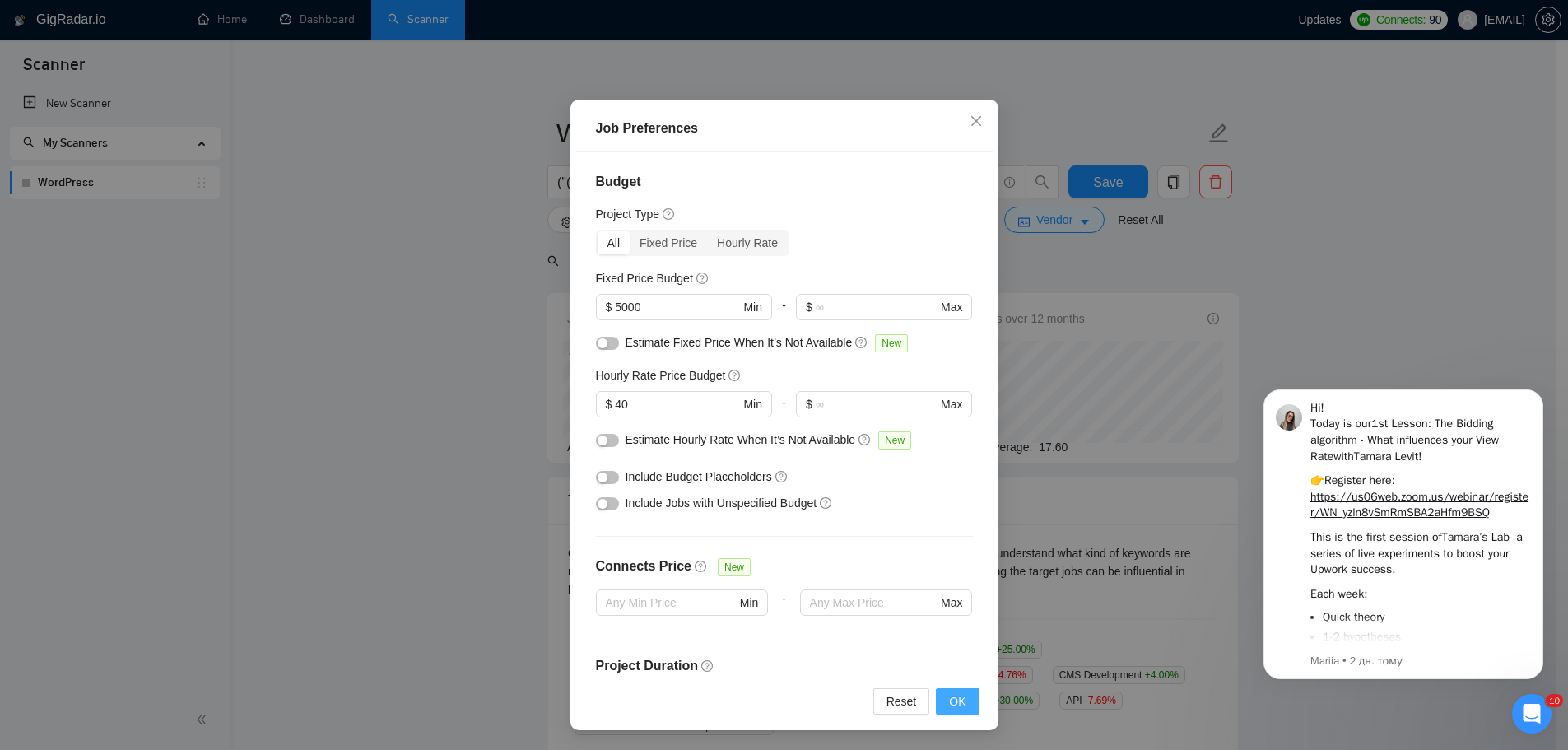 click on "OK" at bounding box center (957, 701) 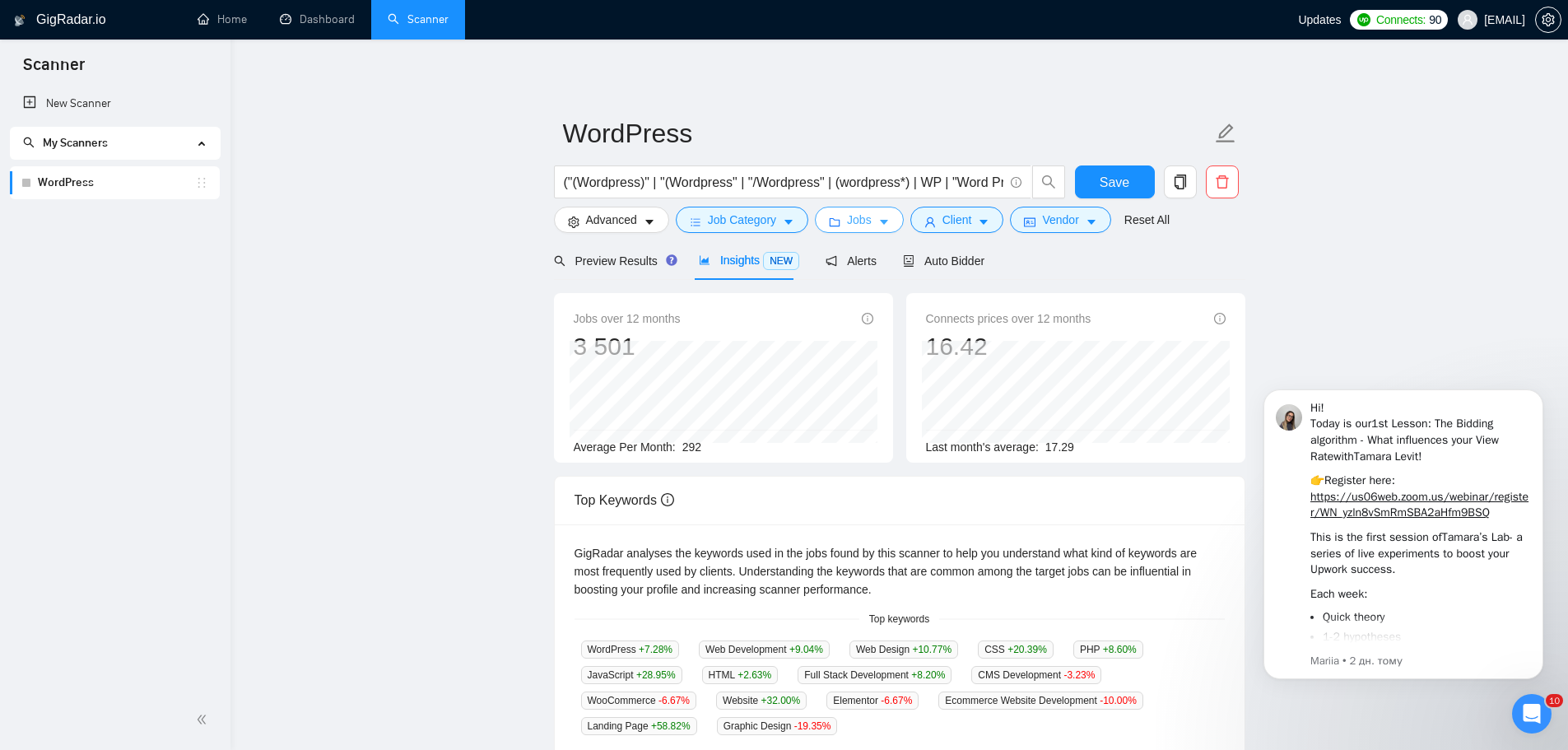 click 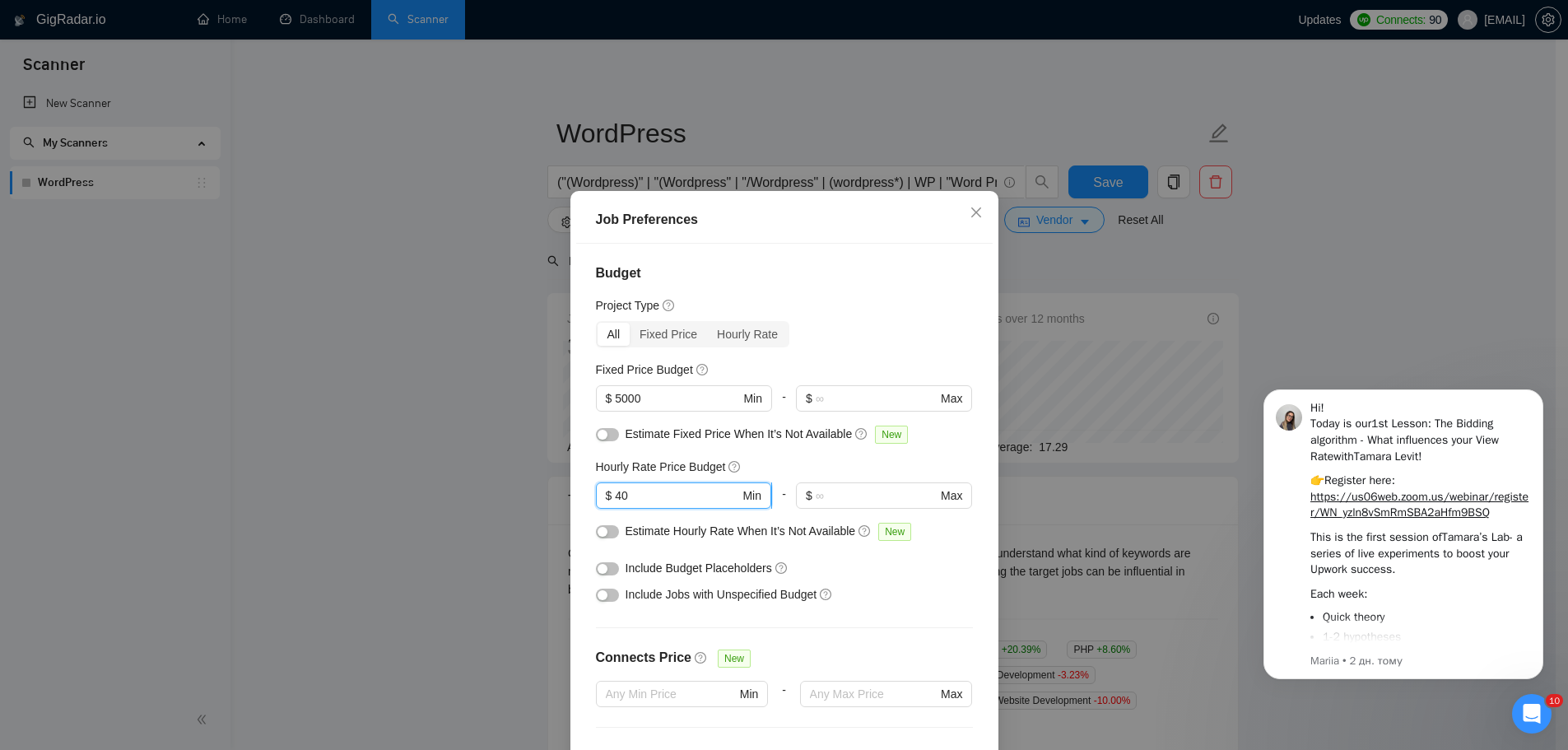 drag, startPoint x: 654, startPoint y: 496, endPoint x: 612, endPoint y: 496, distance: 42 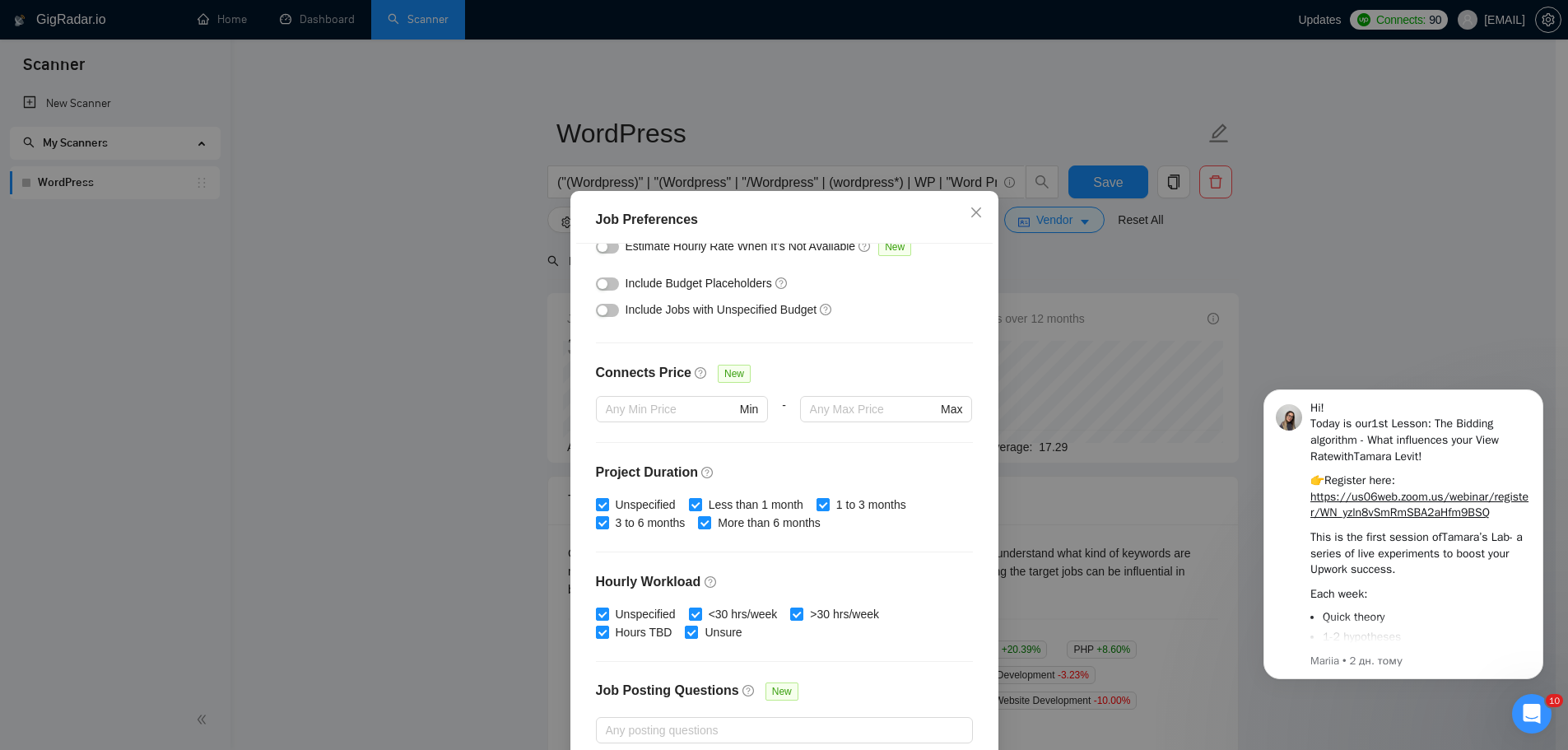 scroll, scrollTop: 403, scrollLeft: 0, axis: vertical 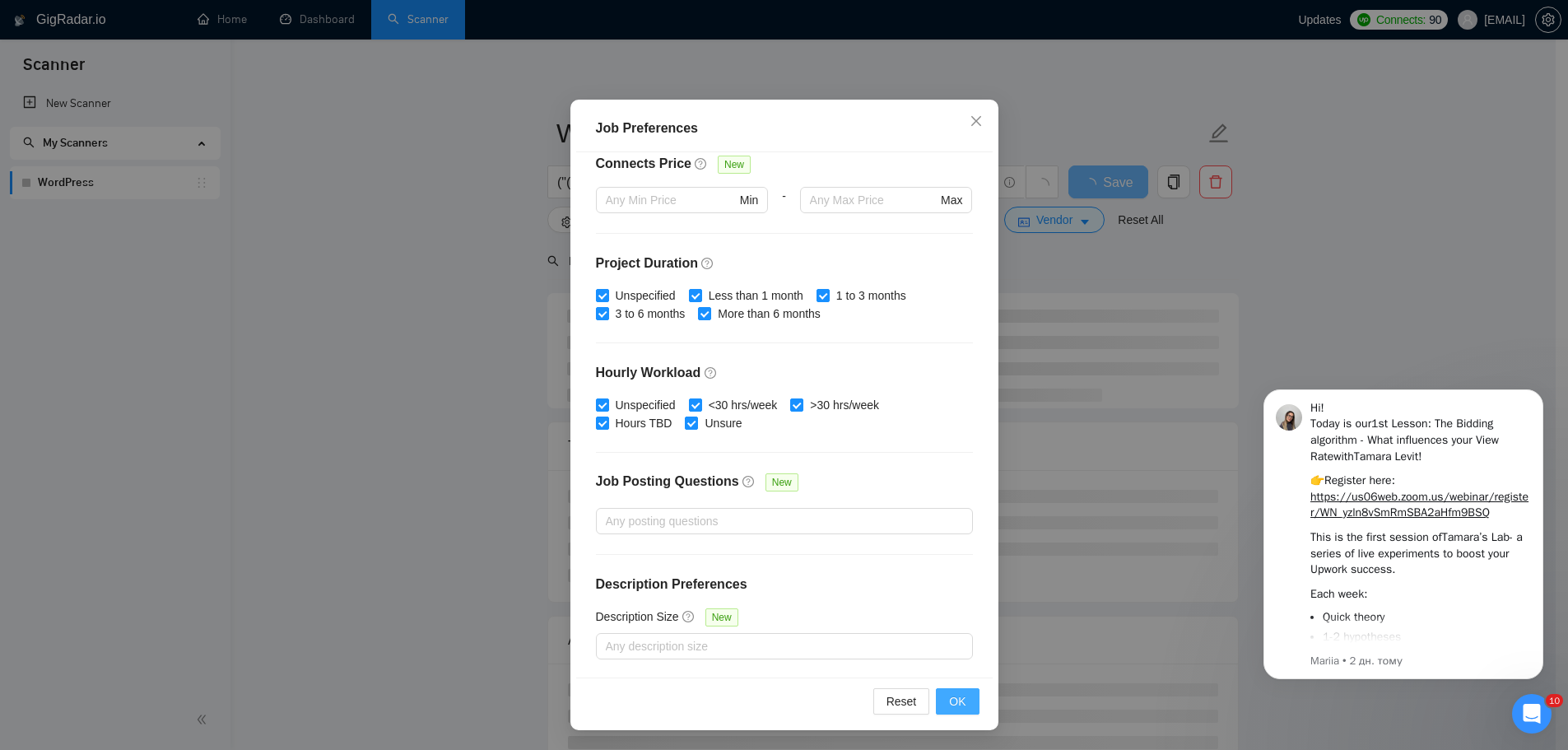 type on "45" 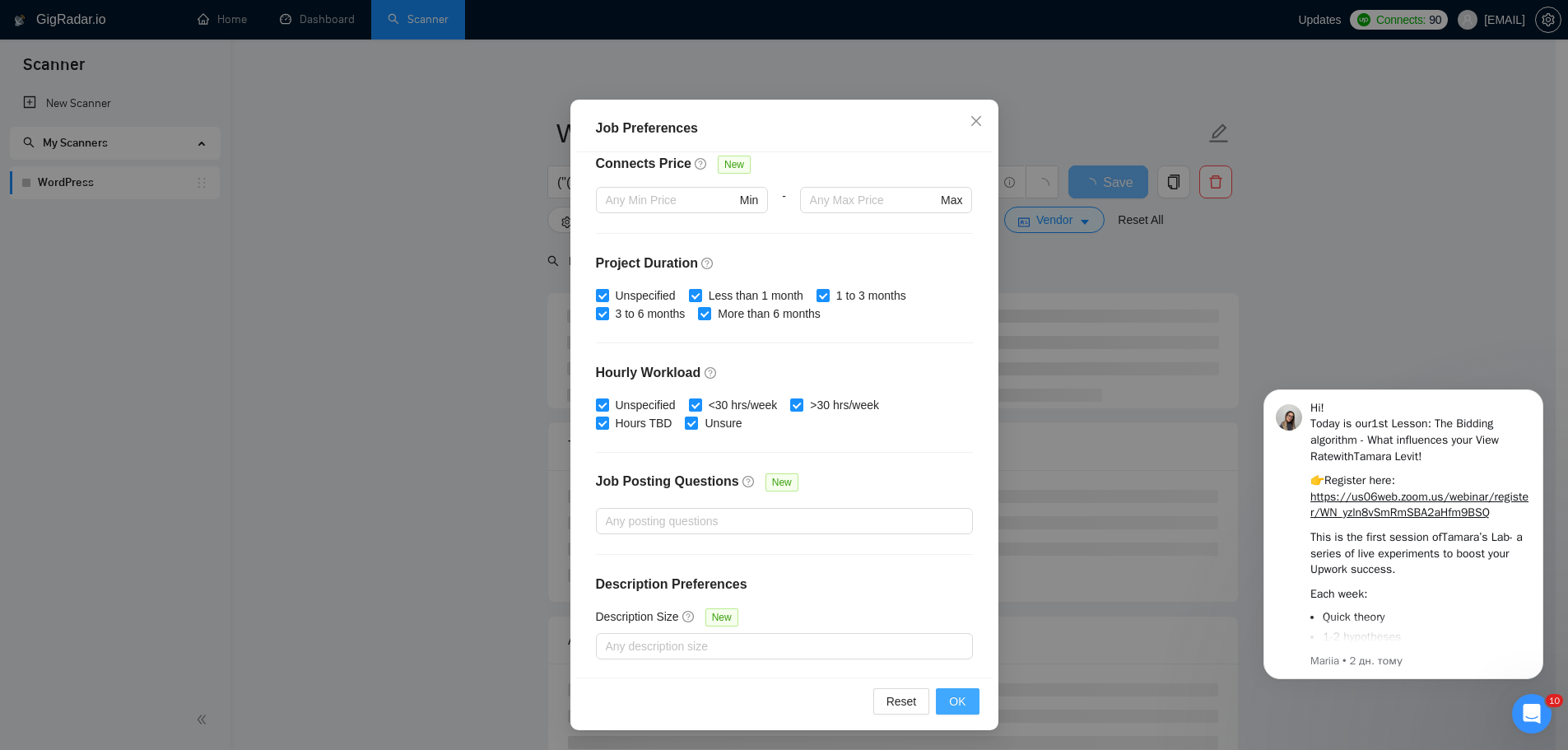 click on "OK" at bounding box center (957, 701) 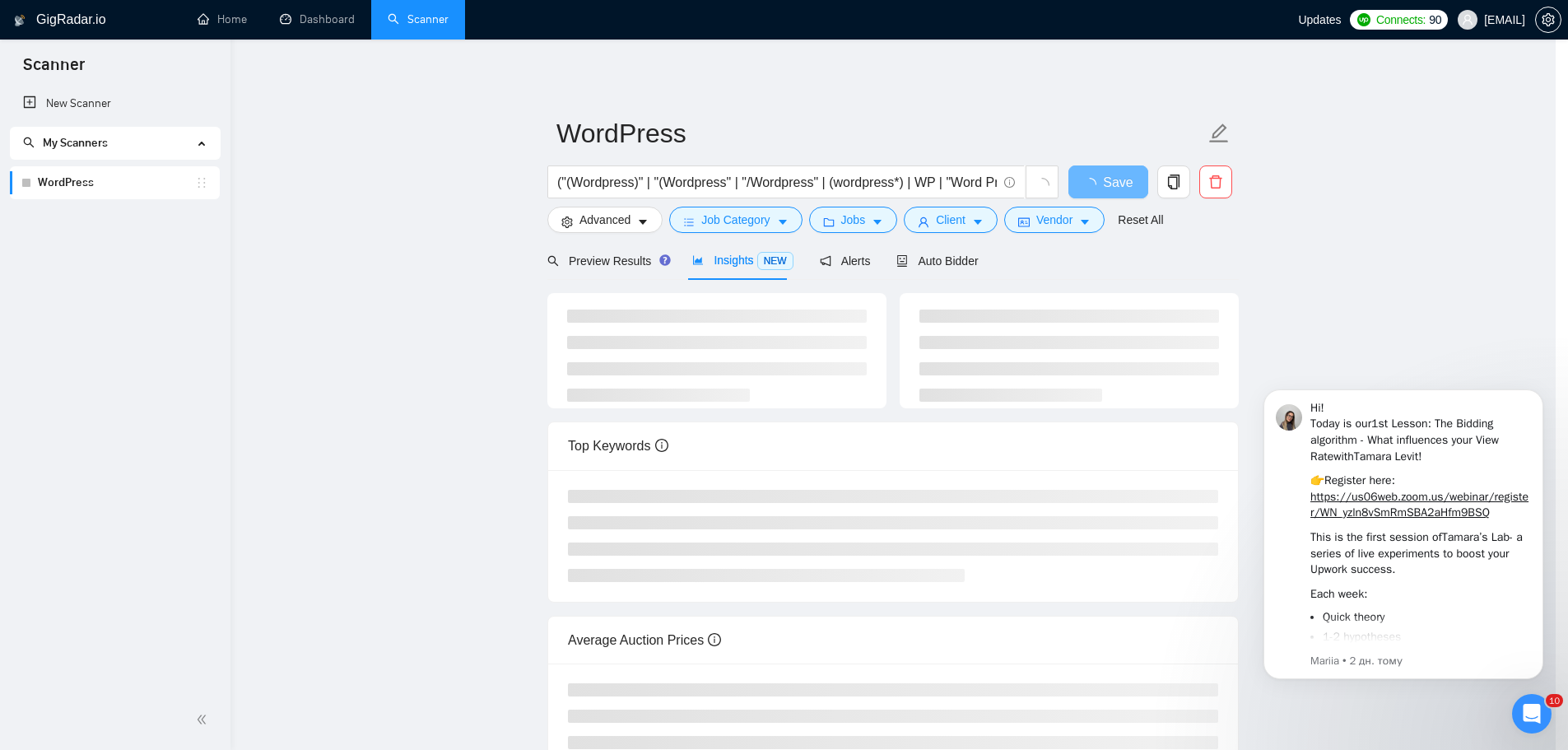 scroll, scrollTop: 0, scrollLeft: 0, axis: both 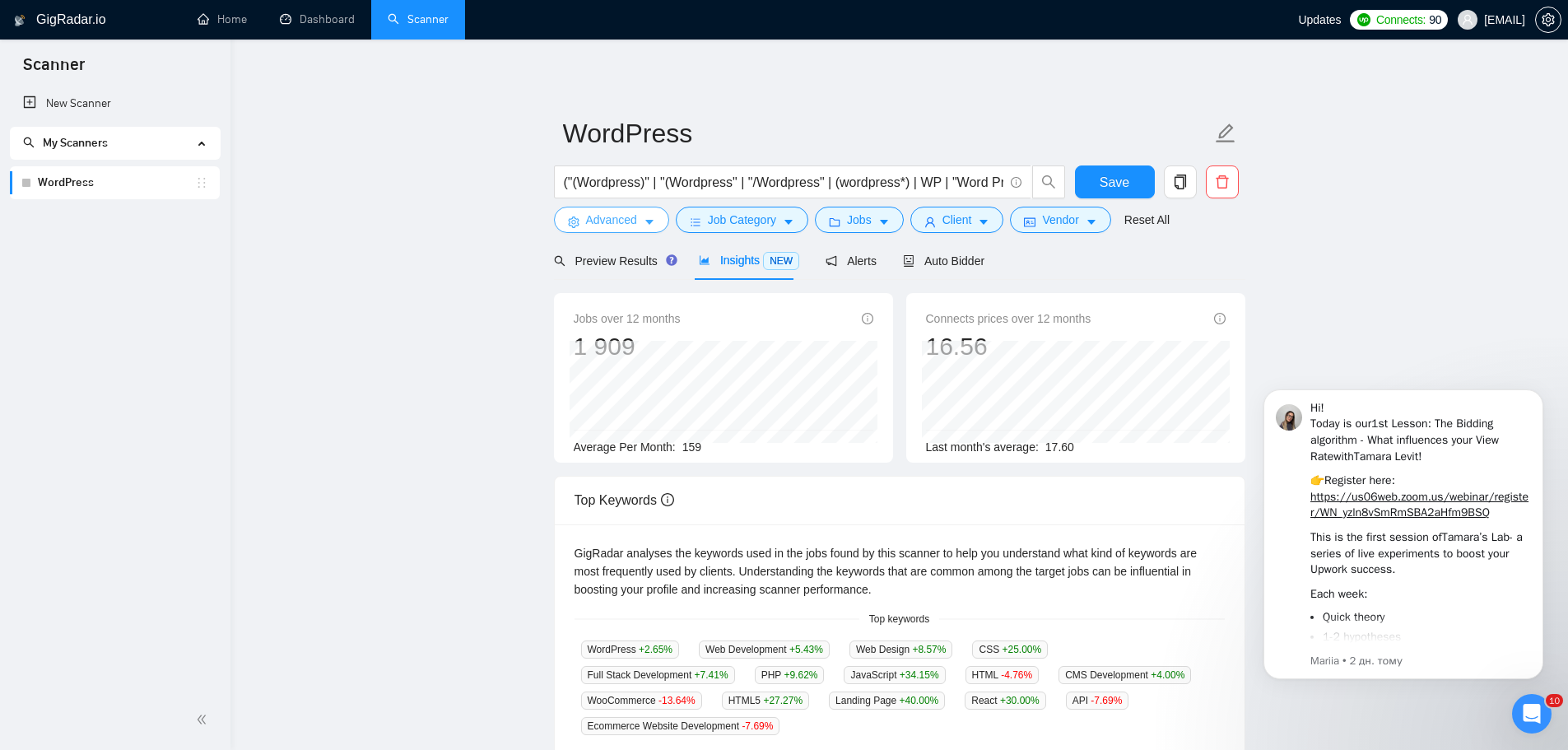 click on "Advanced" at bounding box center [612, 220] 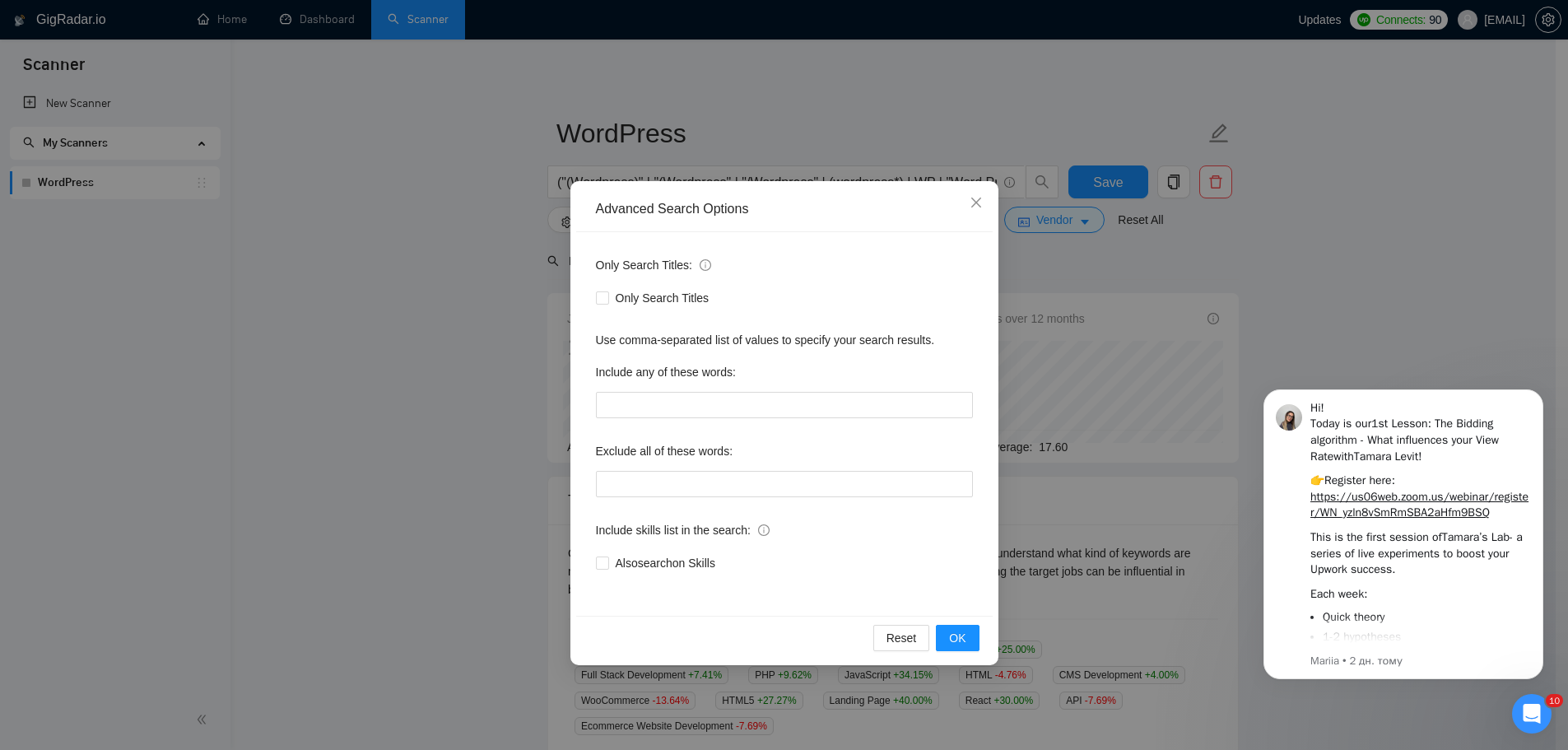 drag, startPoint x: 525, startPoint y: 258, endPoint x: 536, endPoint y: 255, distance: 11.401754 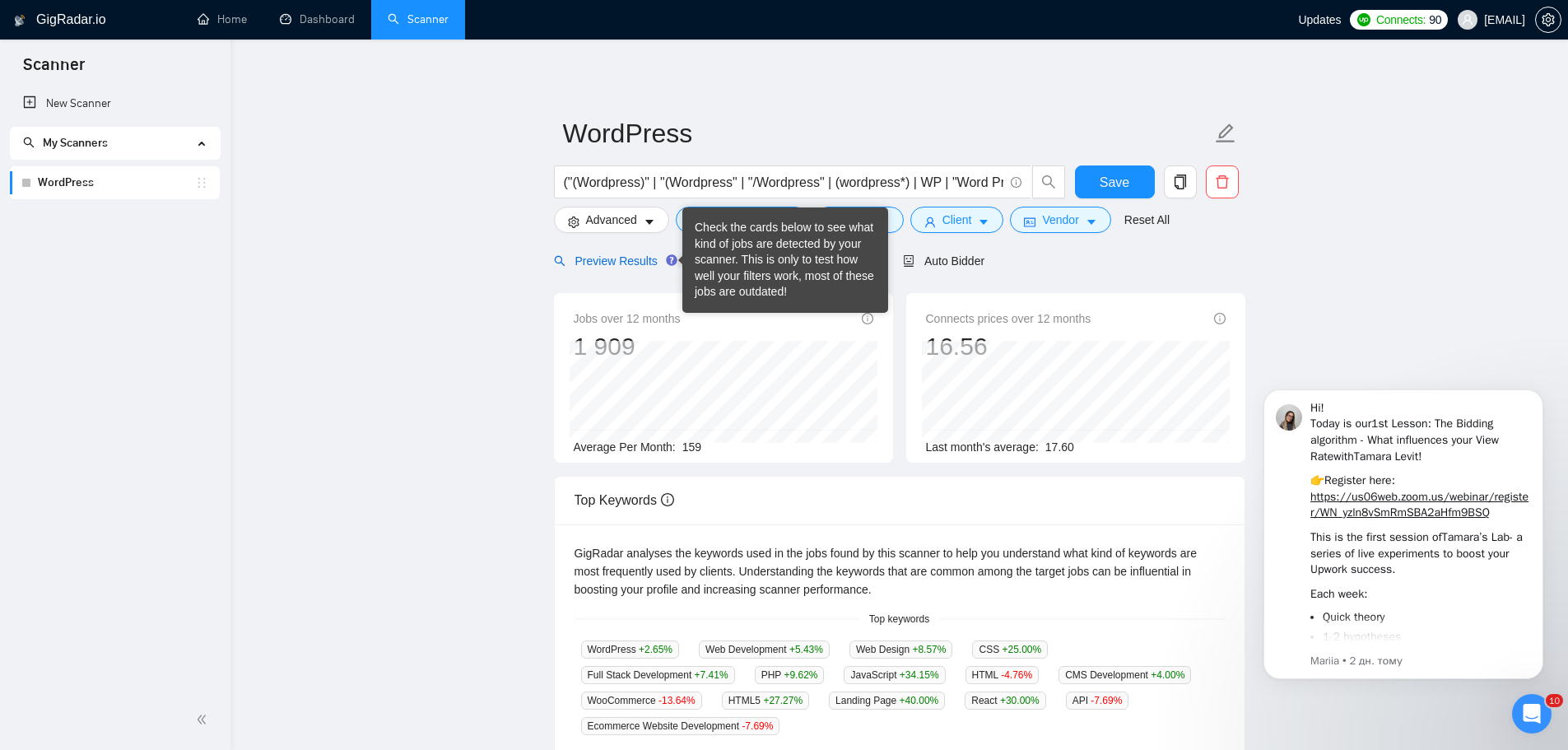 click on "Preview Results" at bounding box center [613, 261] 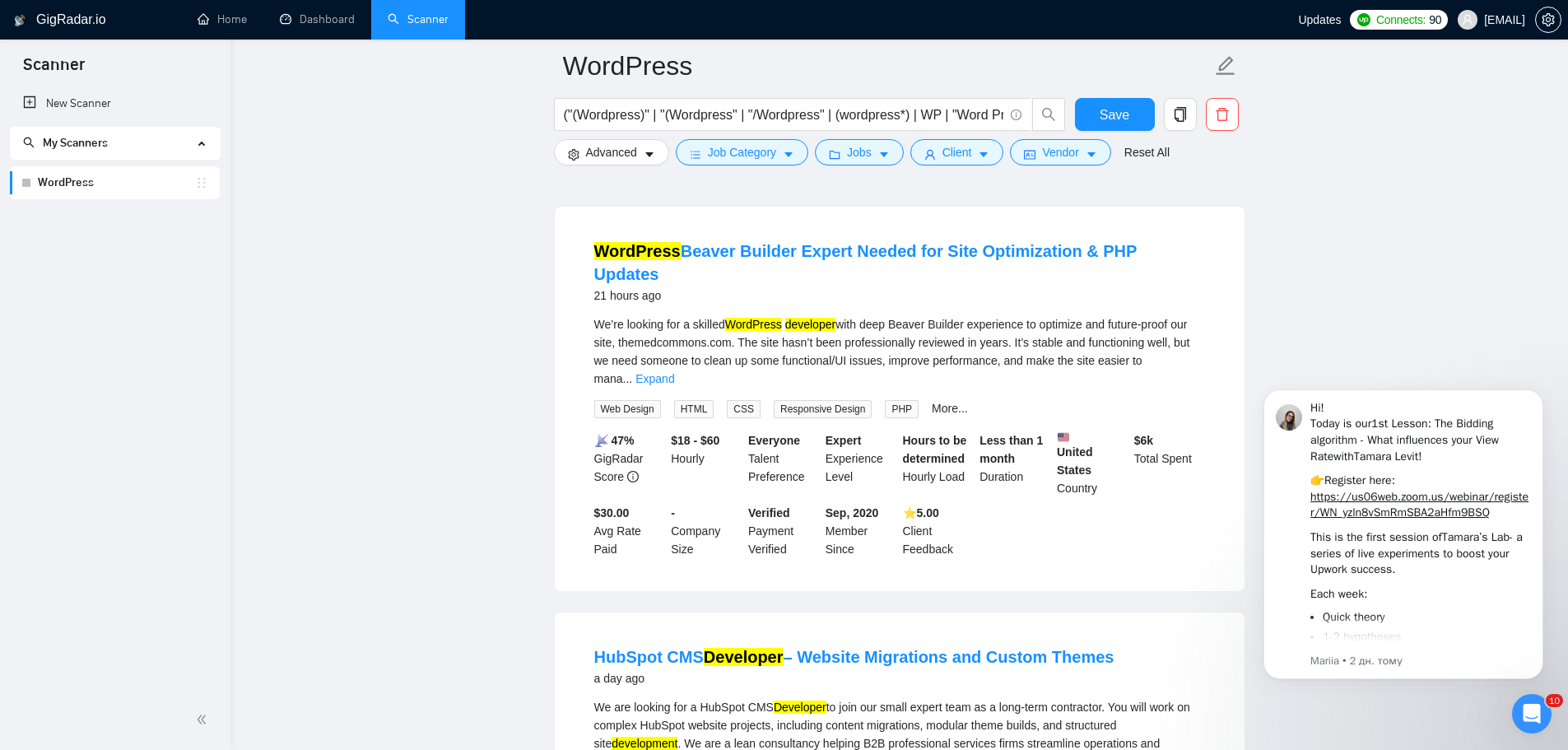 scroll, scrollTop: 823, scrollLeft: 0, axis: vertical 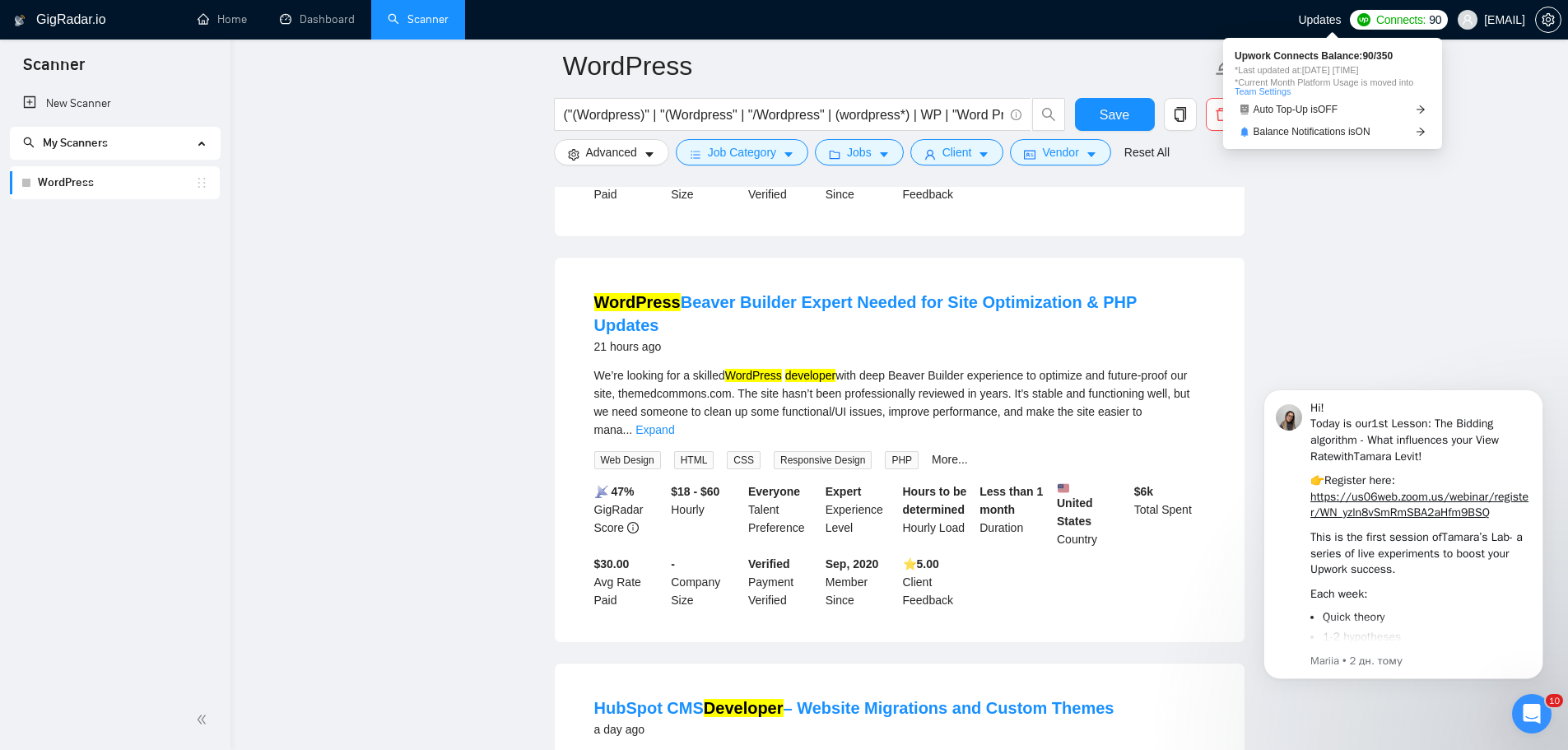 click on "Connects:" at bounding box center (1401, 20) 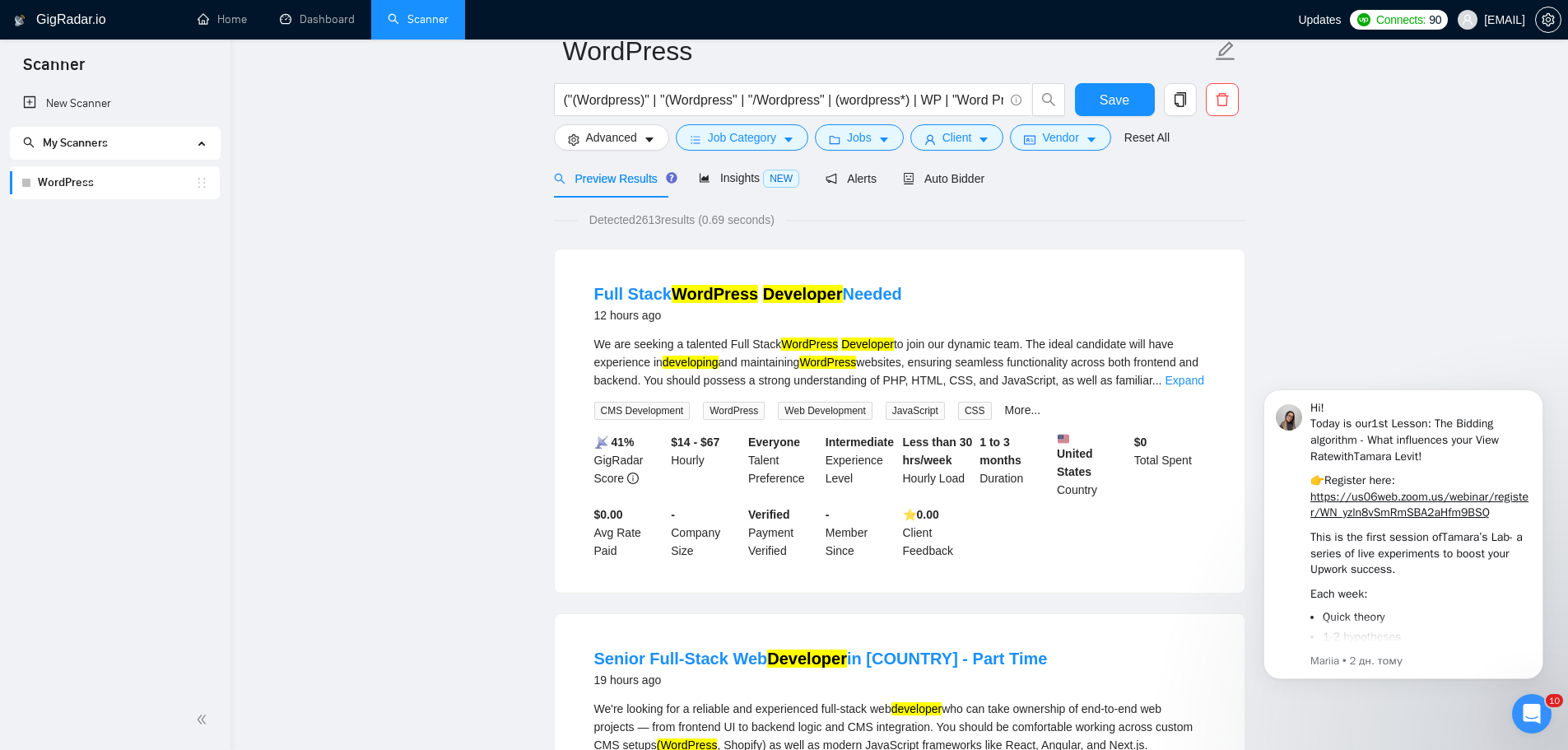 scroll, scrollTop: 0, scrollLeft: 0, axis: both 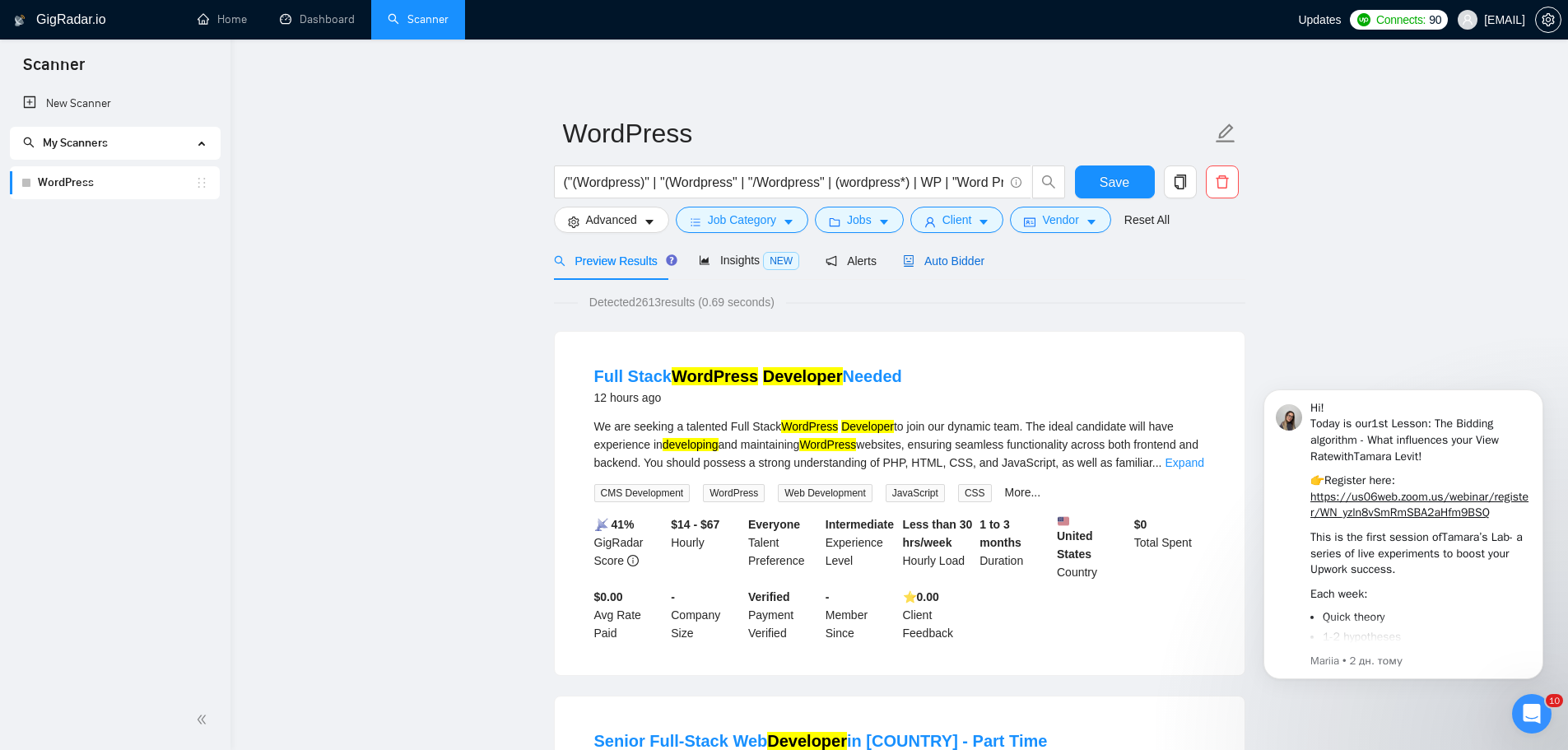 click on "Auto Bidder" at bounding box center (943, 261) 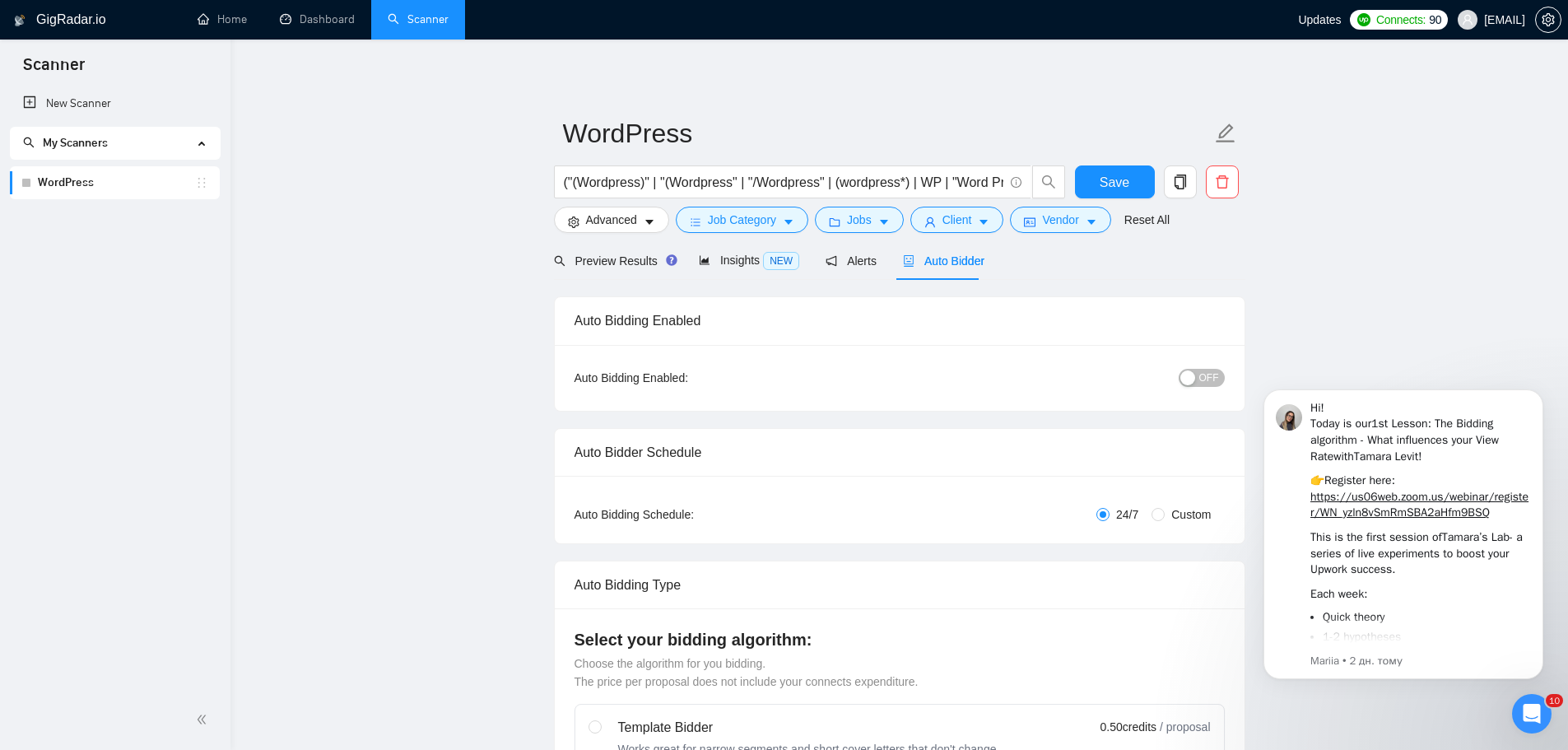 type 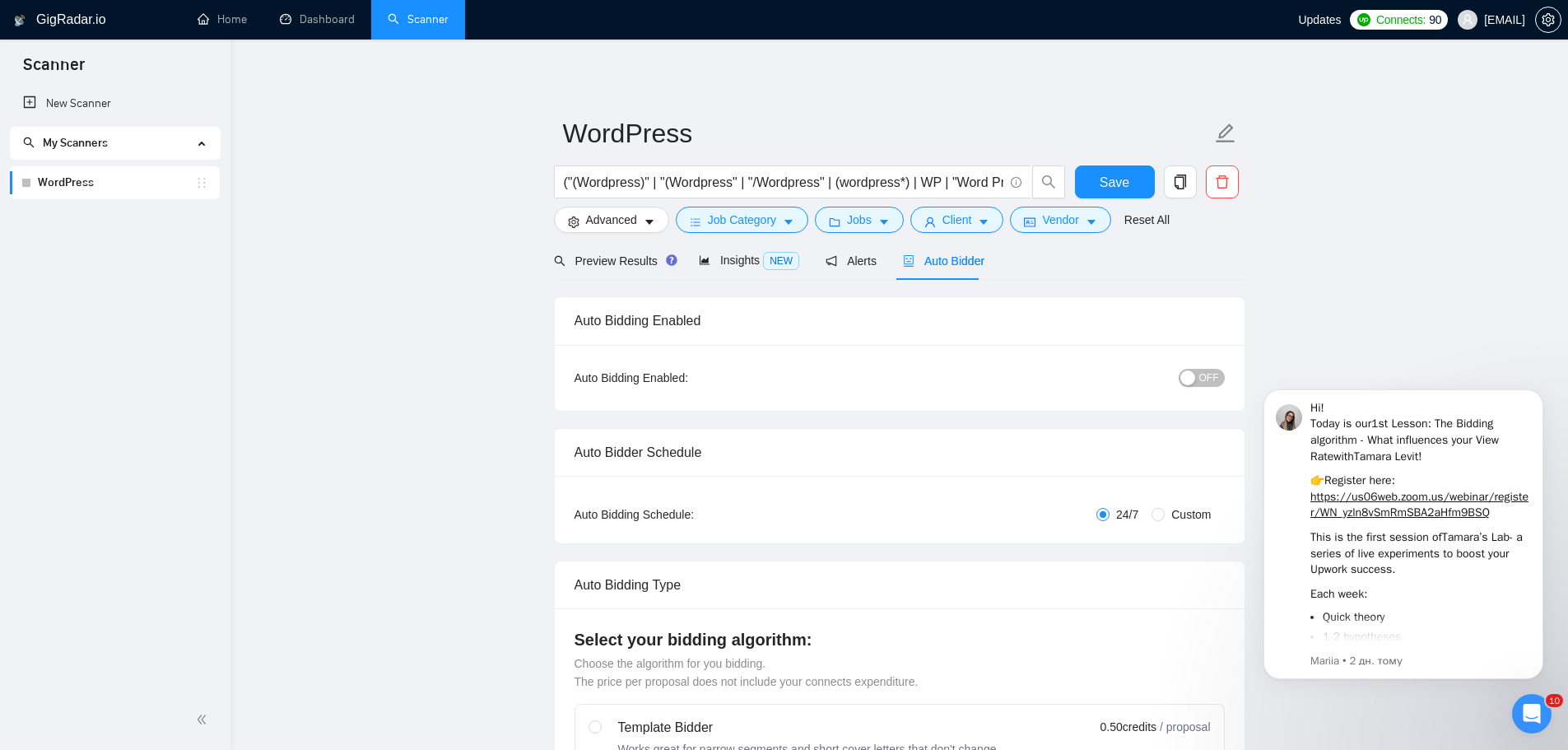 click on "OFF" at bounding box center [1209, 378] 